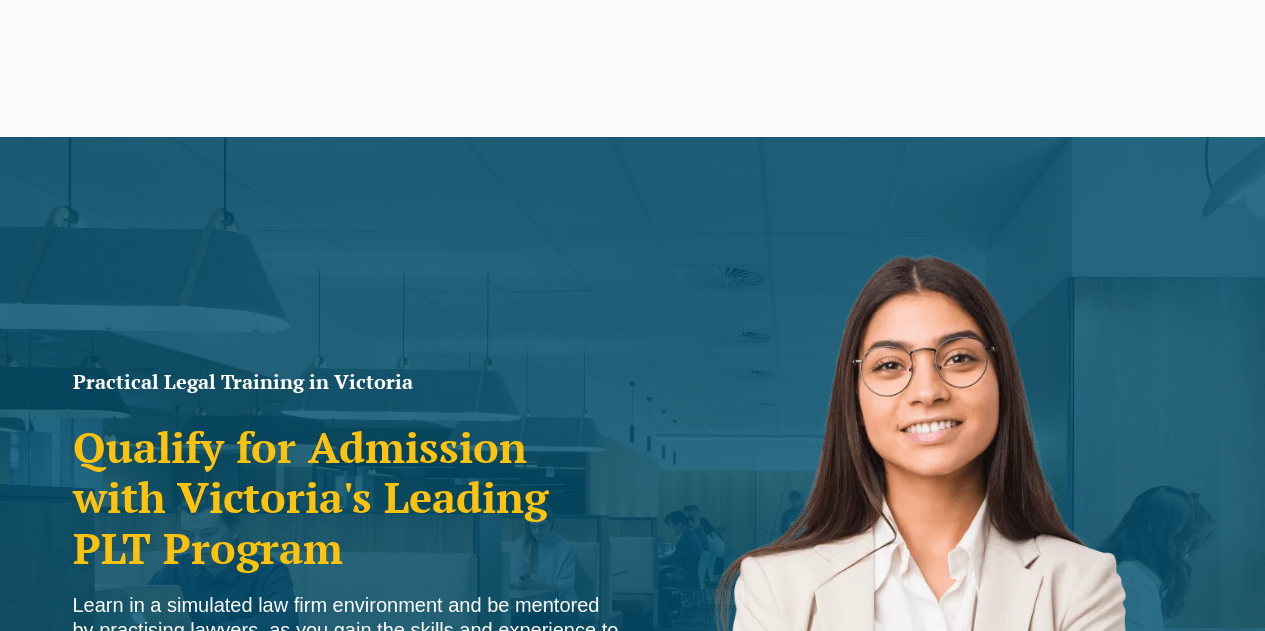 scroll, scrollTop: 0, scrollLeft: 0, axis: both 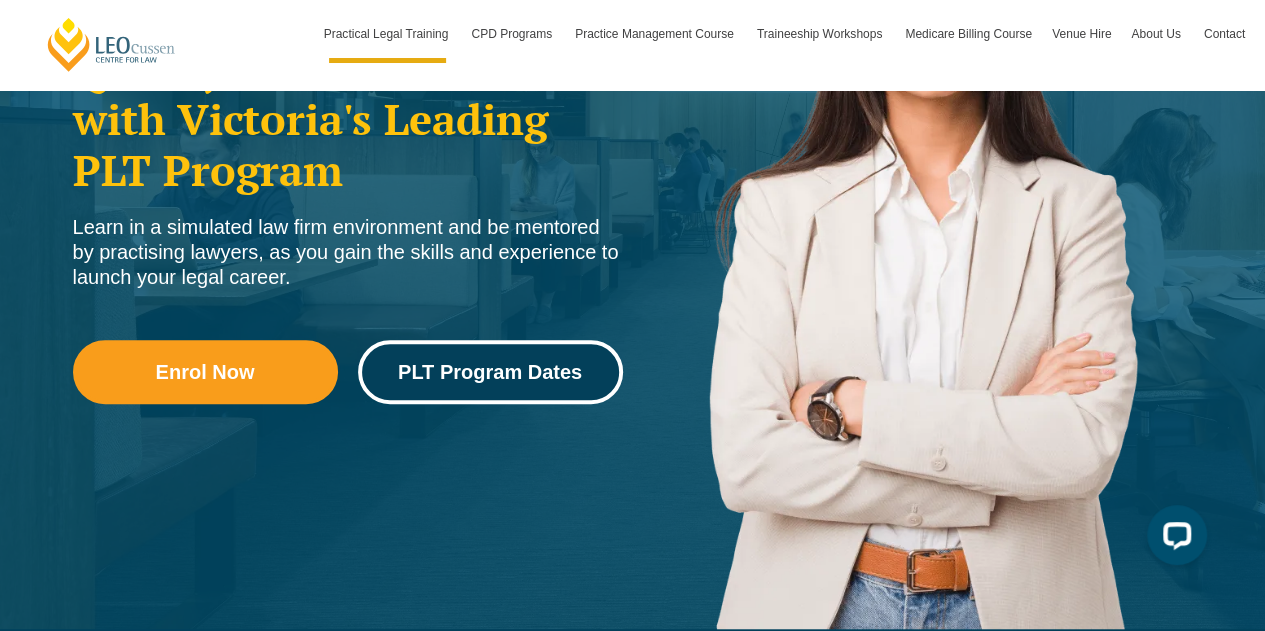 click on "PLT Program Dates" at bounding box center [490, 372] 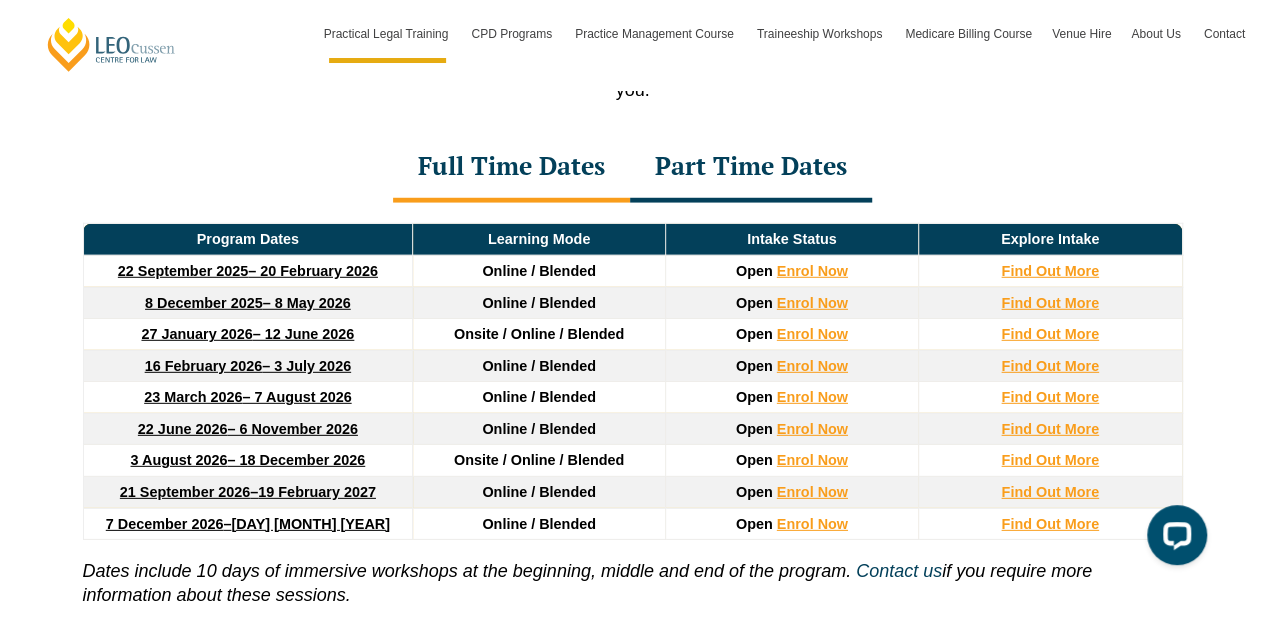 scroll, scrollTop: 2700, scrollLeft: 0, axis: vertical 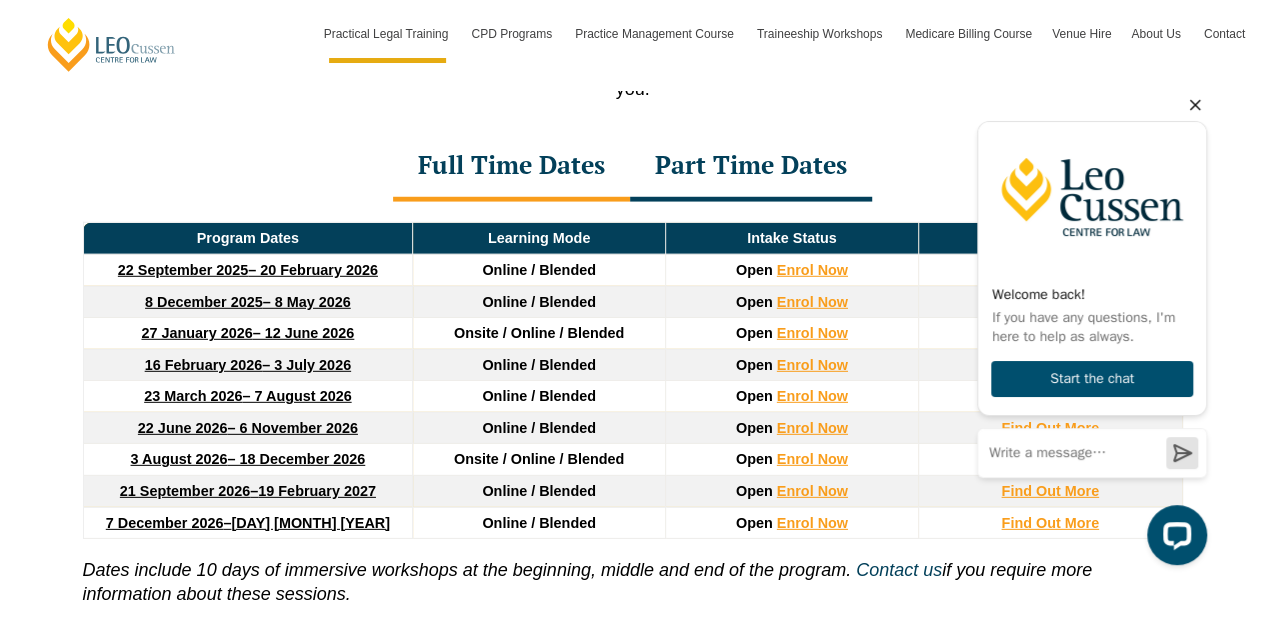 click 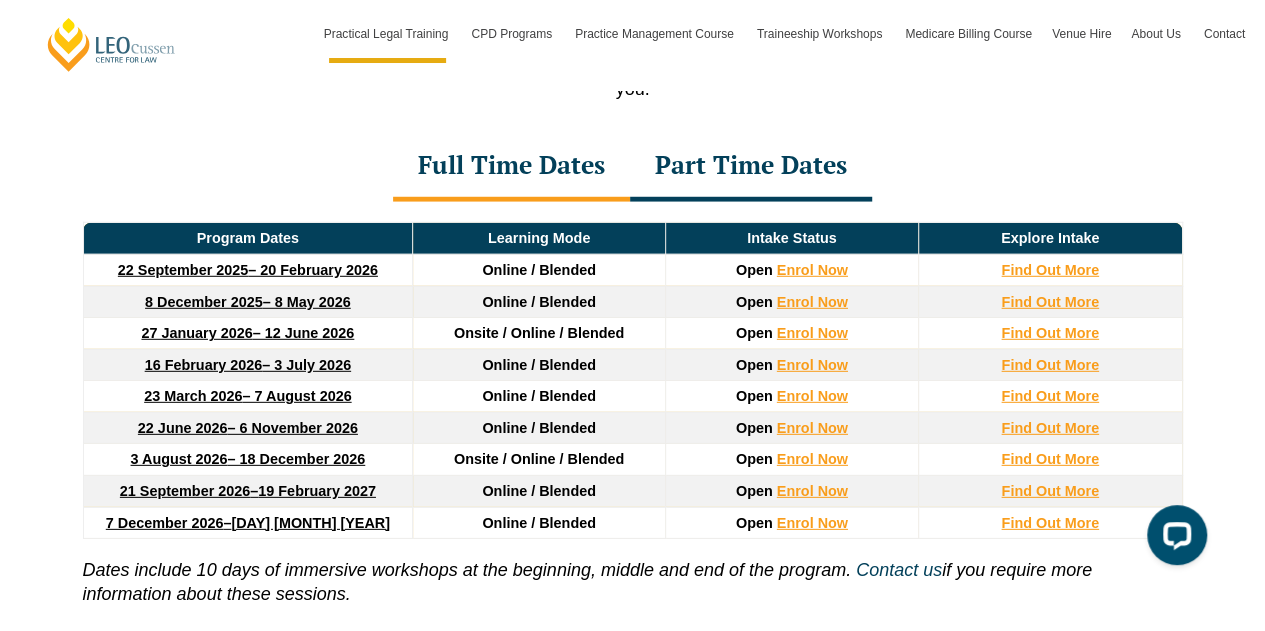 type 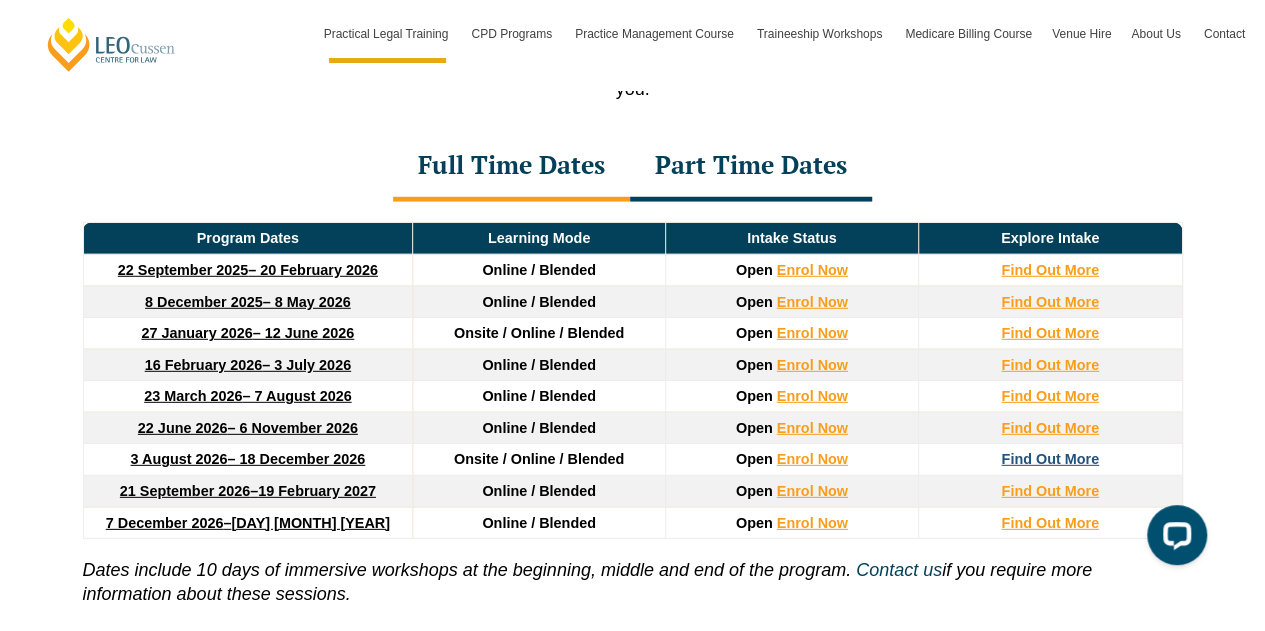 click on "Find Out More" at bounding box center [1050, 459] 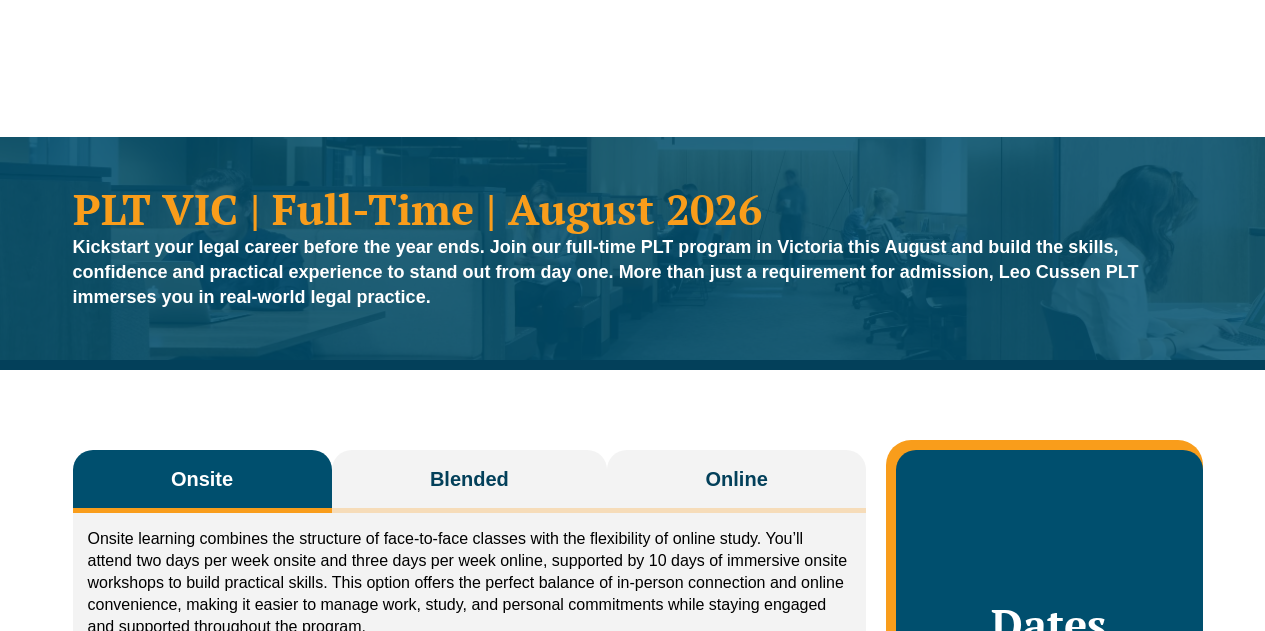 scroll, scrollTop: 245, scrollLeft: 0, axis: vertical 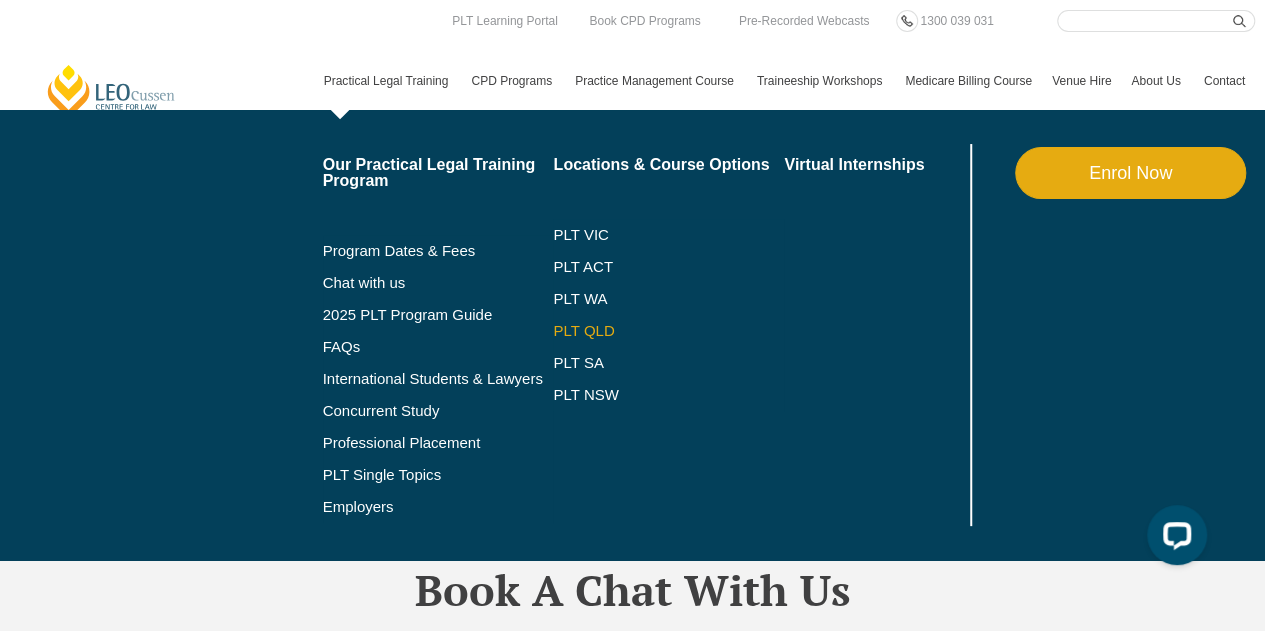 click on "PLT QLD" at bounding box center (668, 331) 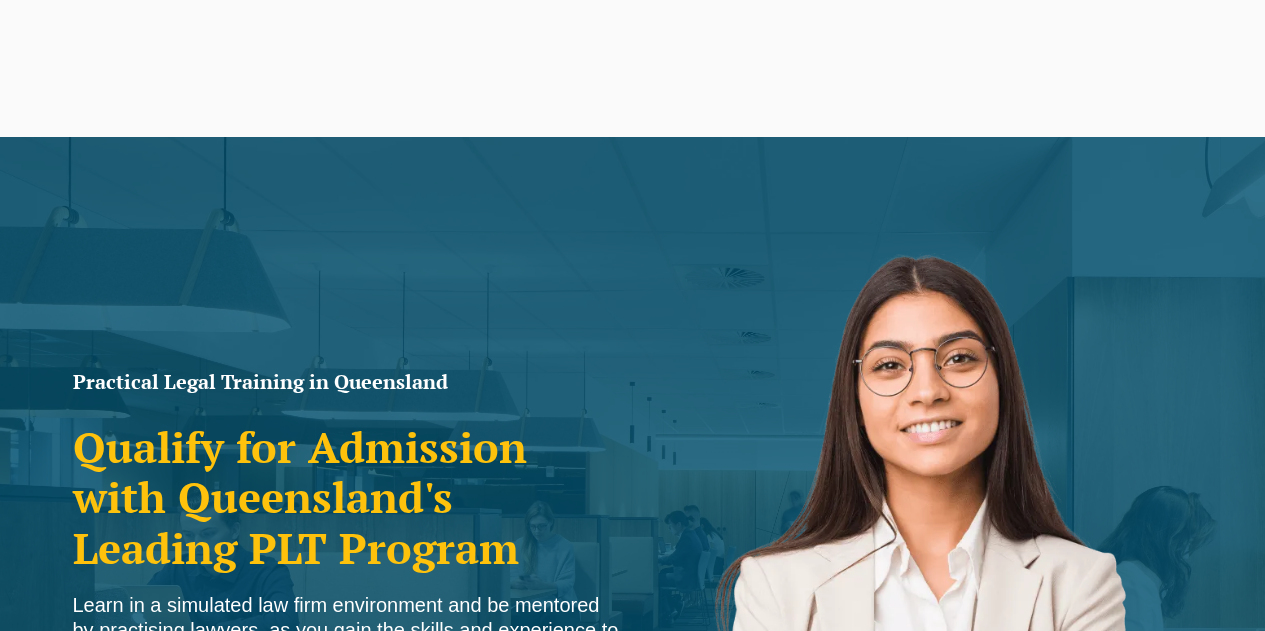 scroll, scrollTop: 369, scrollLeft: 0, axis: vertical 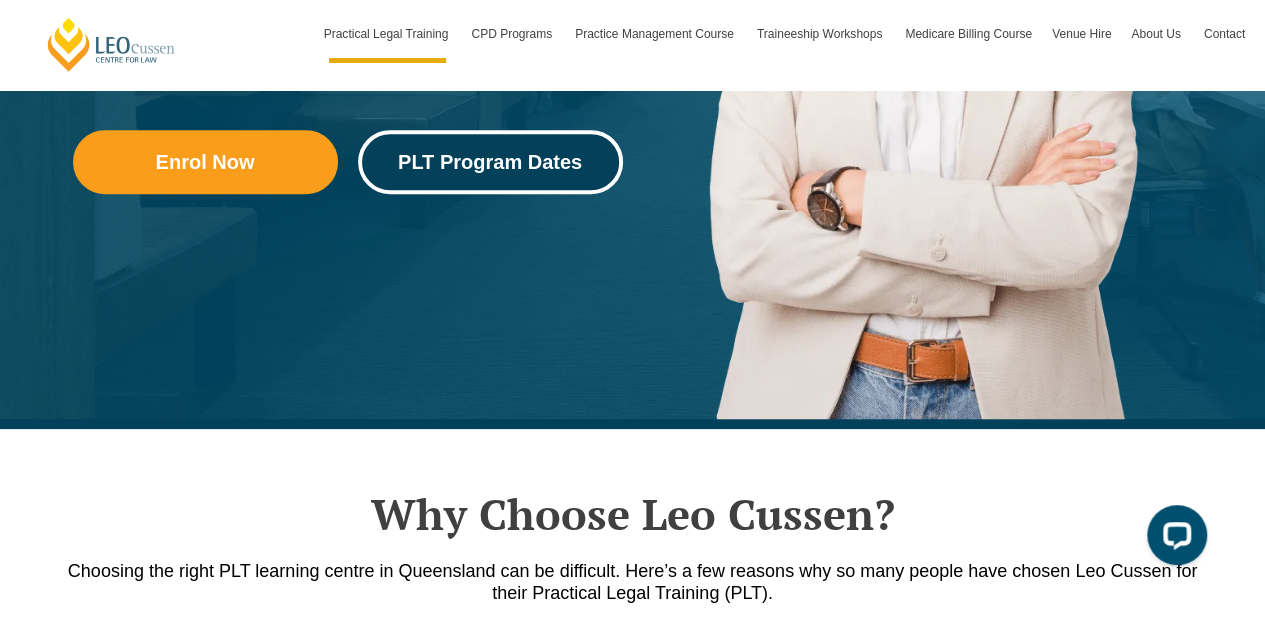 click on "PLT Program Dates" at bounding box center [490, 162] 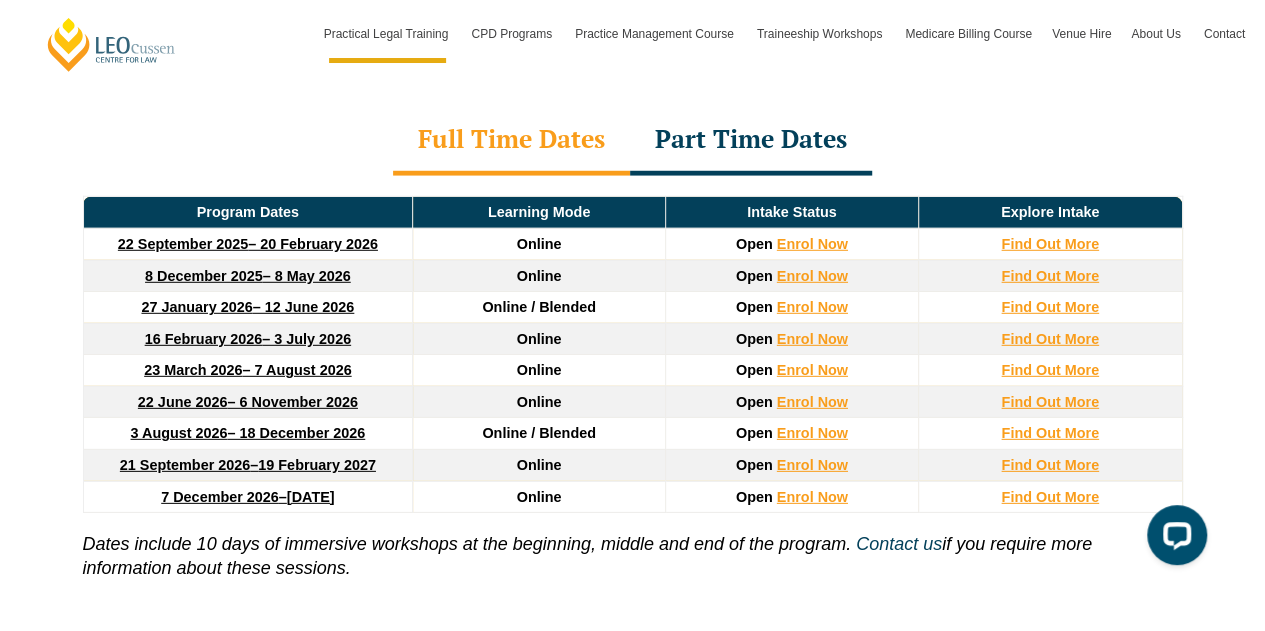 scroll, scrollTop: 2727, scrollLeft: 0, axis: vertical 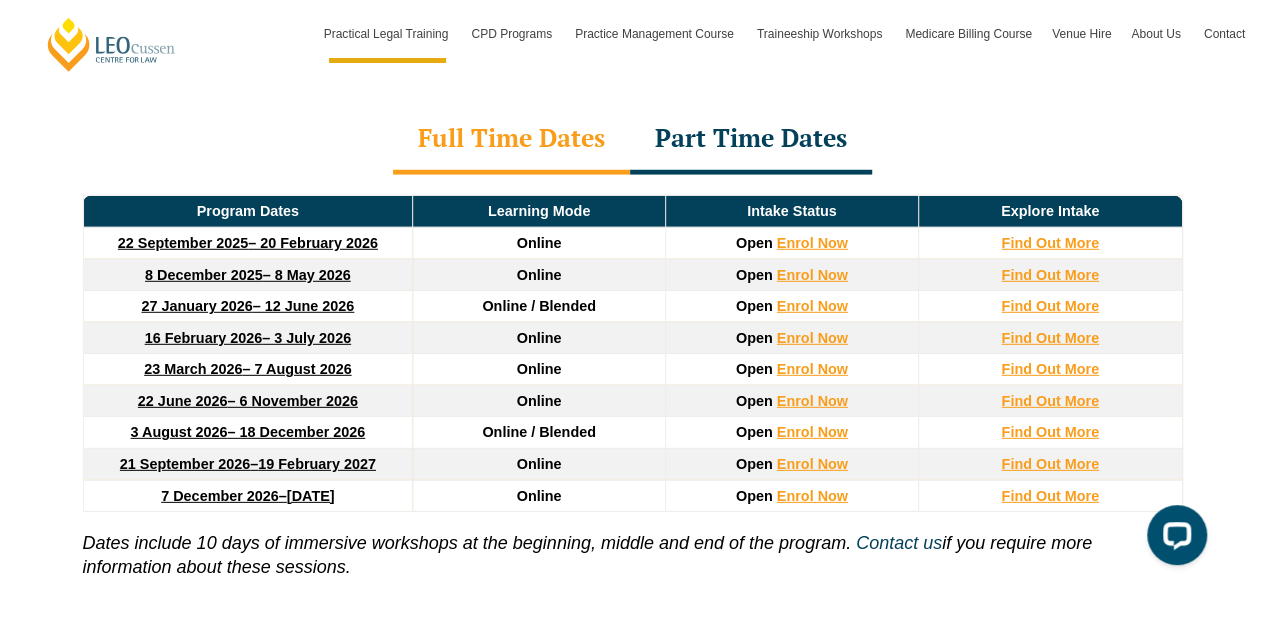 click on "Part Time Dates" at bounding box center [751, 140] 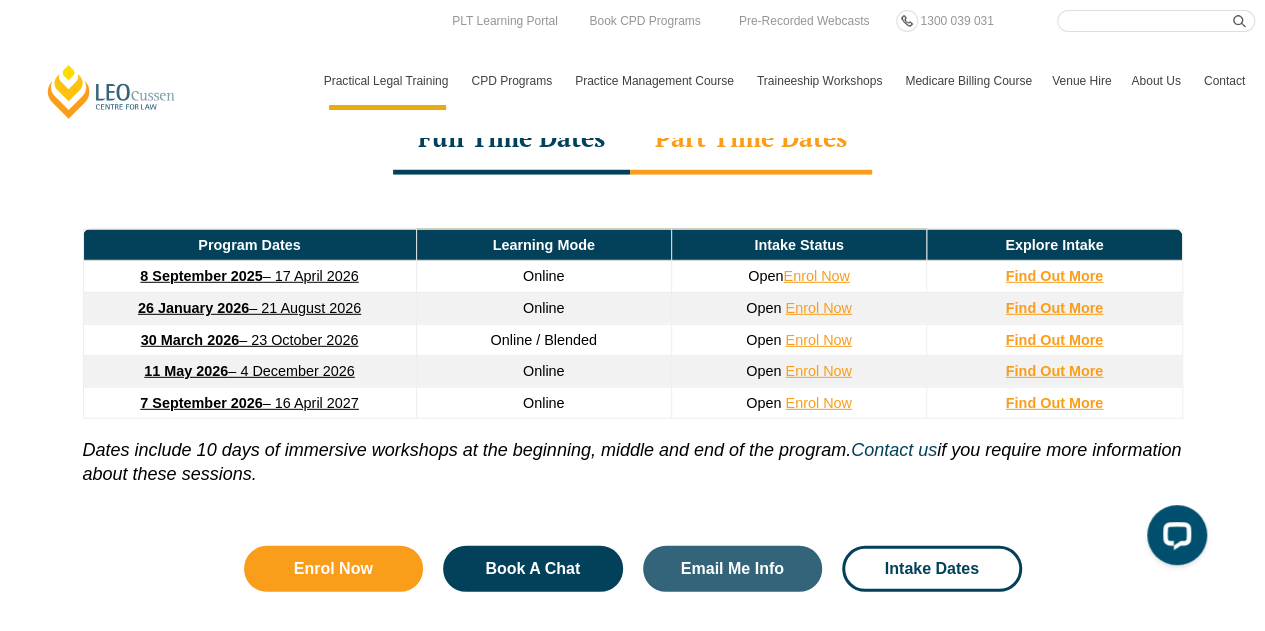 click on "Full Time Dates" at bounding box center [511, 140] 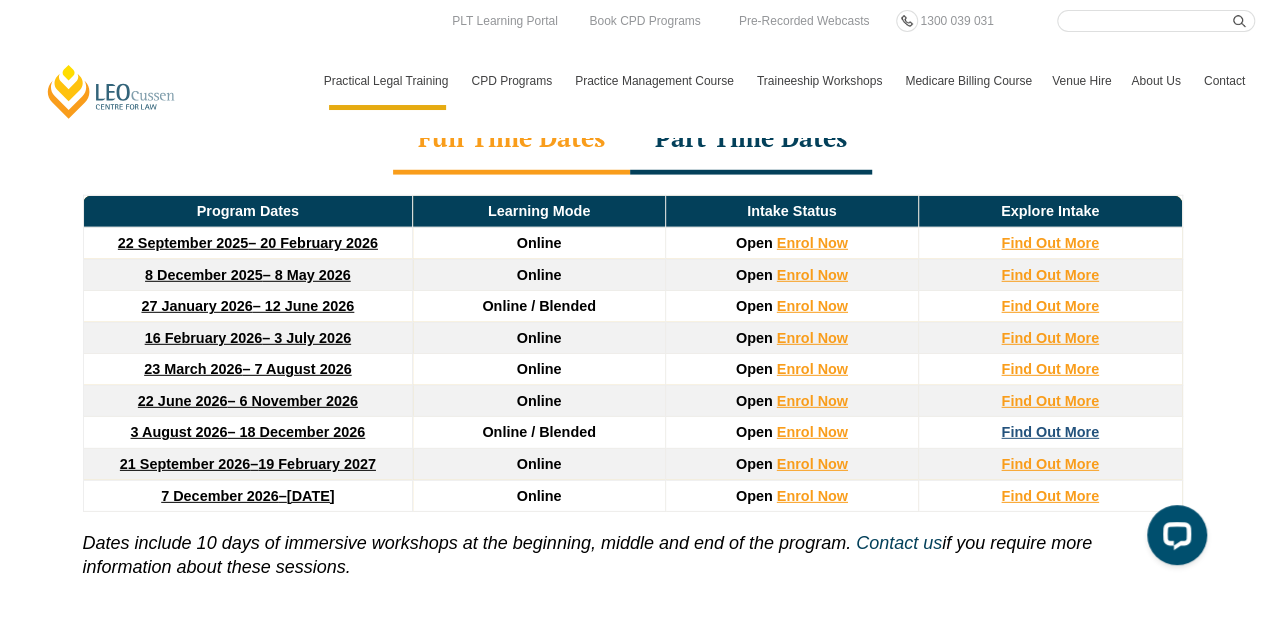 click on "Find Out More" at bounding box center [1050, 432] 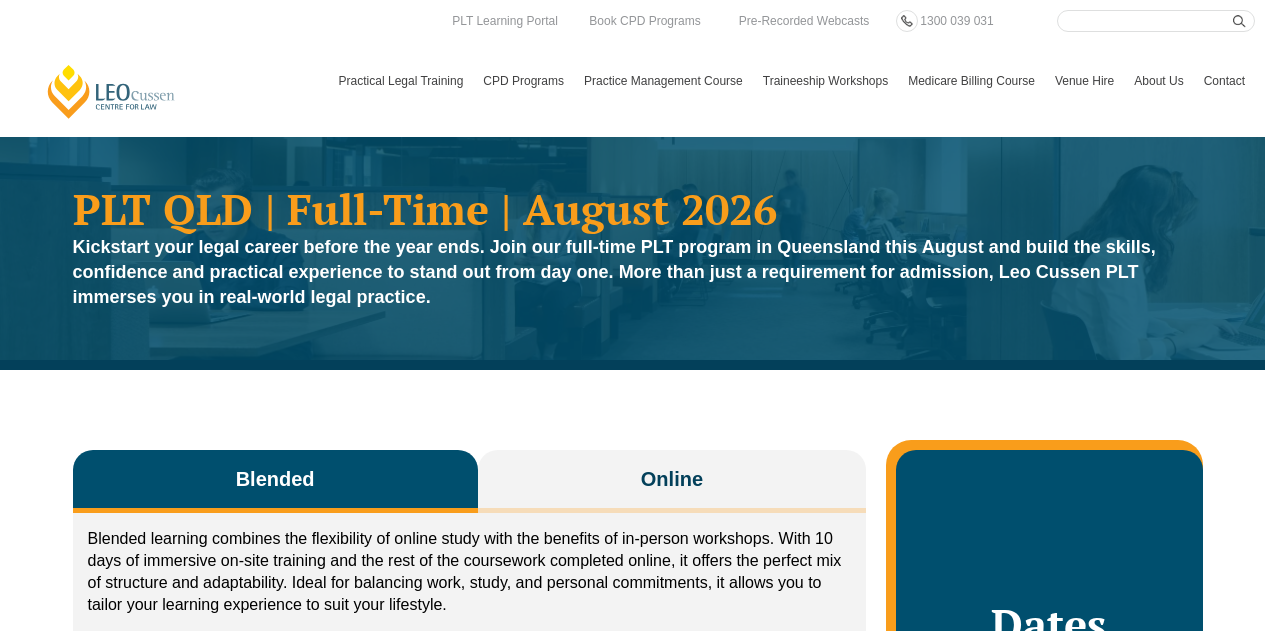 scroll, scrollTop: 188, scrollLeft: 0, axis: vertical 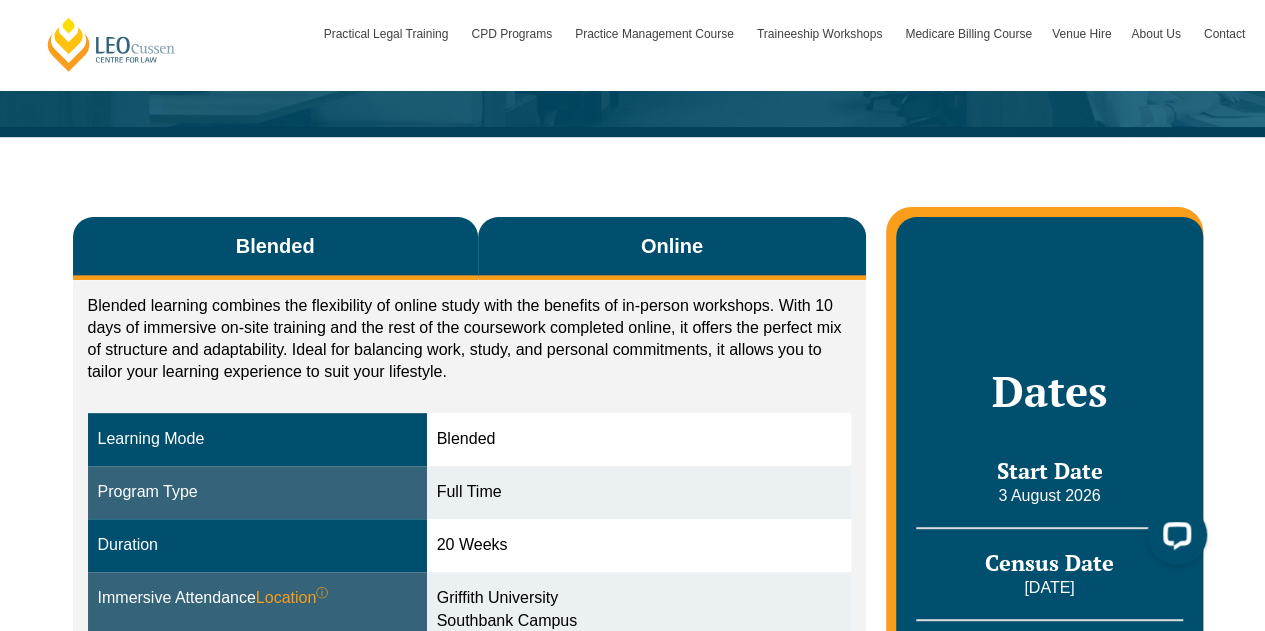 click on "Online" at bounding box center (672, 246) 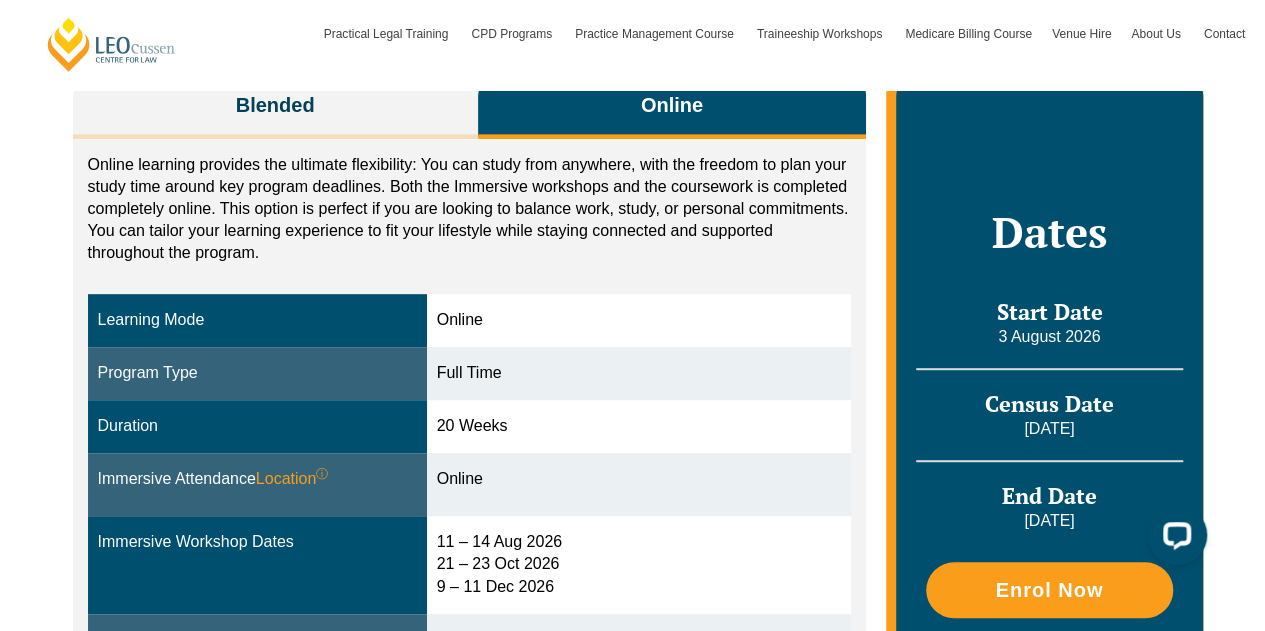scroll, scrollTop: 373, scrollLeft: 0, axis: vertical 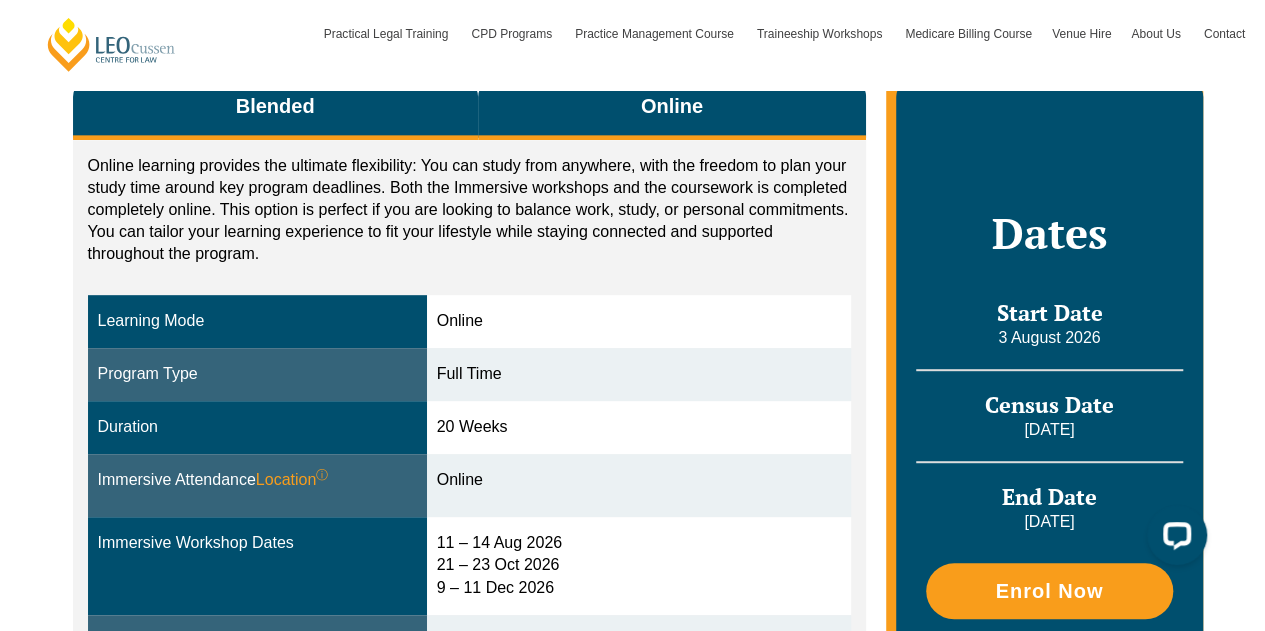 click on "Blended" at bounding box center [275, 108] 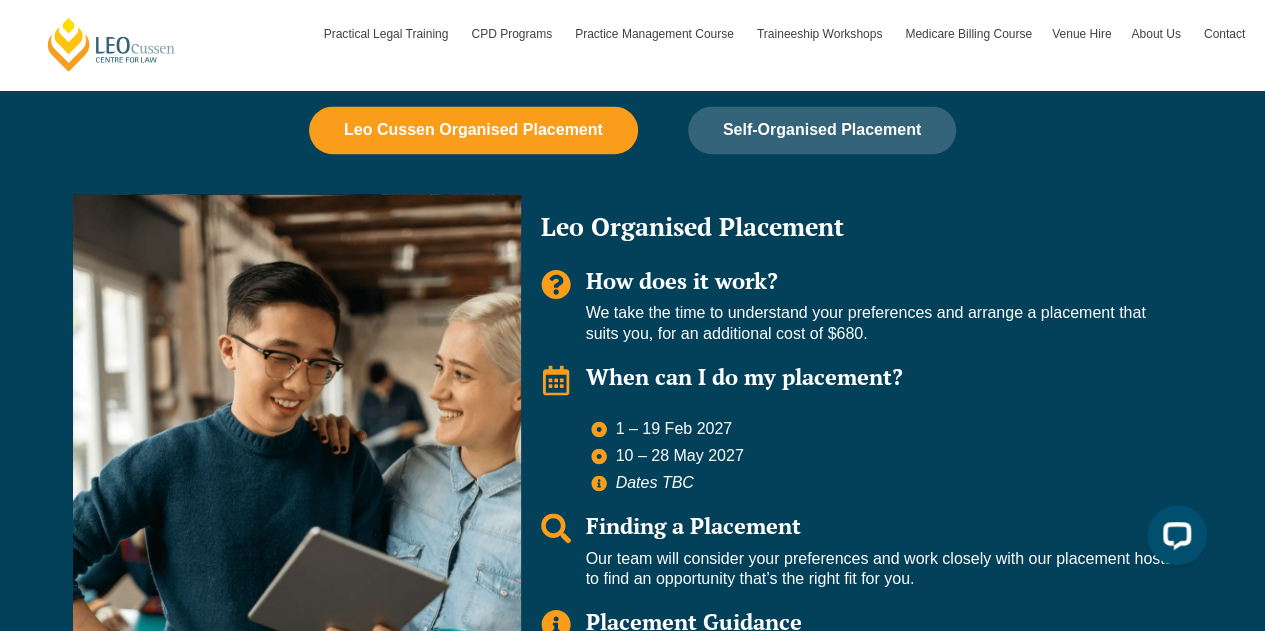 scroll, scrollTop: 1326, scrollLeft: 0, axis: vertical 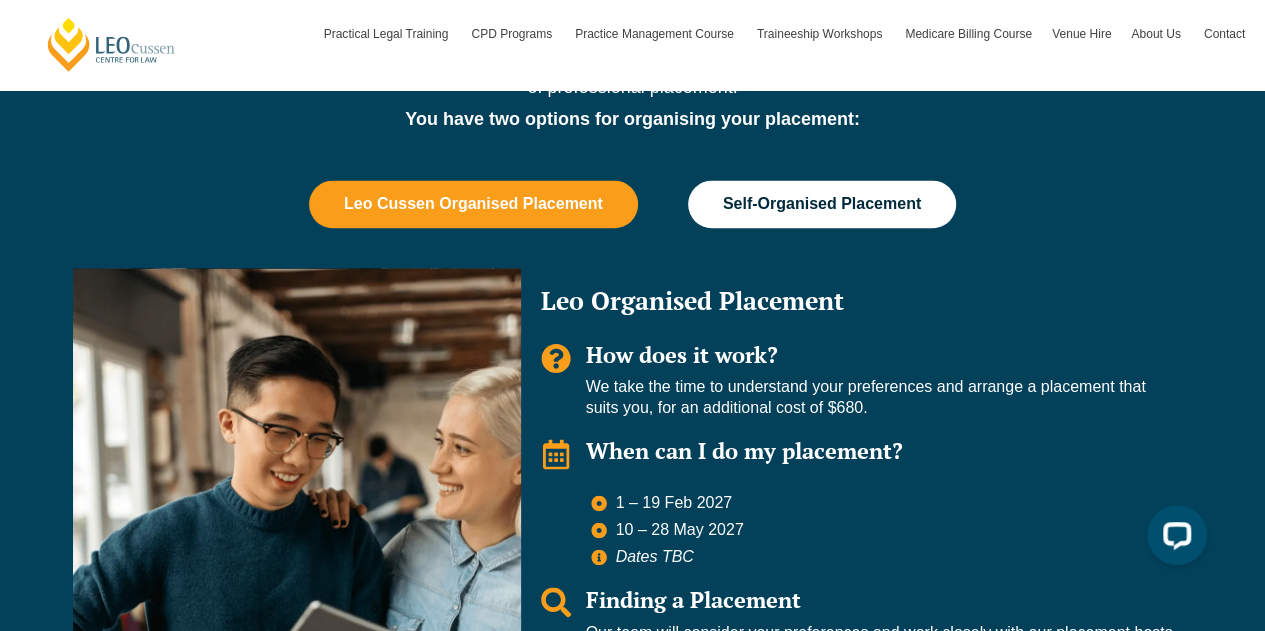 click on "Self-Organised Placement" at bounding box center [822, 204] 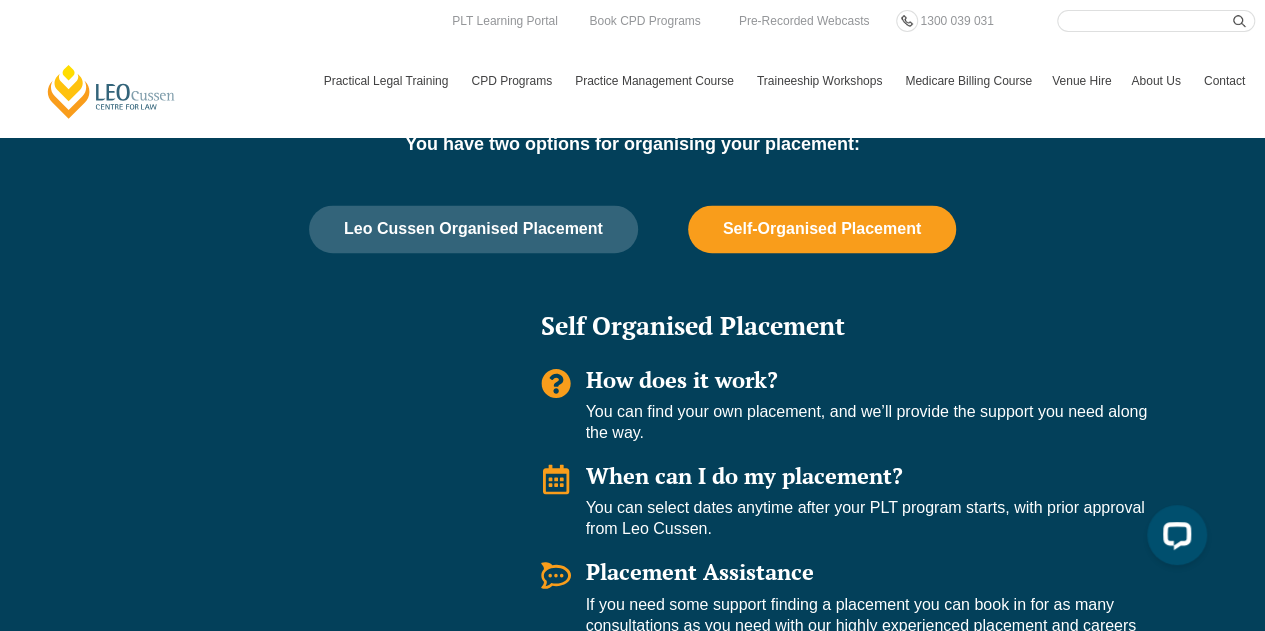 scroll, scrollTop: 1289, scrollLeft: 0, axis: vertical 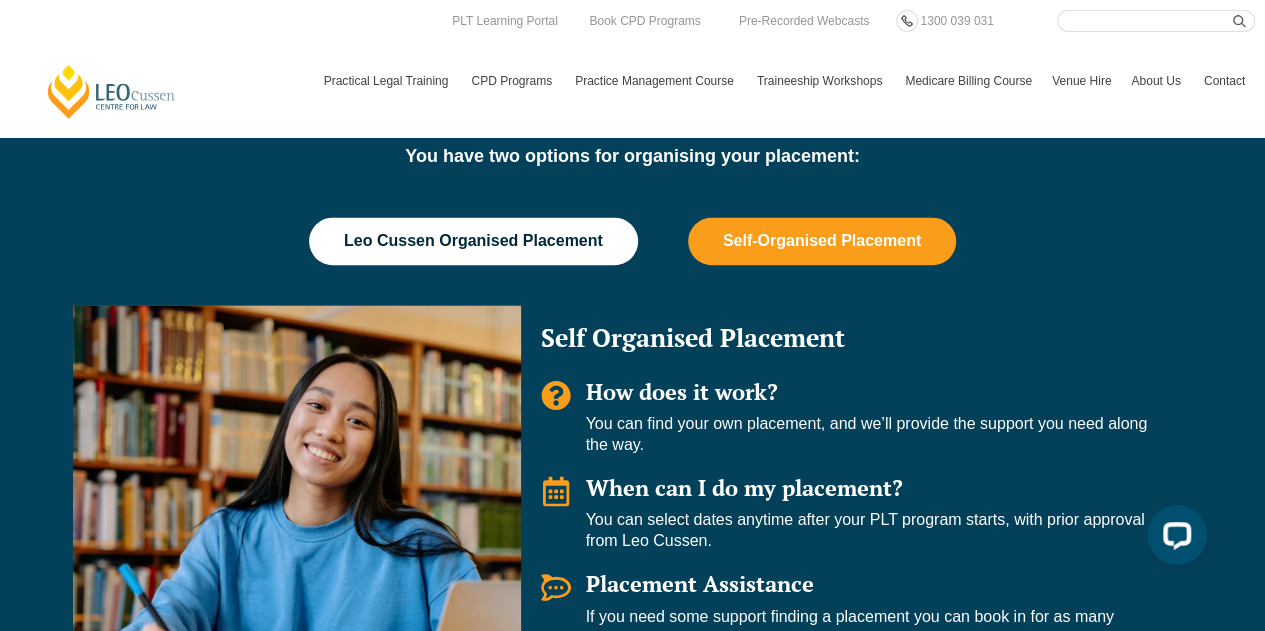 click on "Leo Cussen Organised Placement" at bounding box center (473, 241) 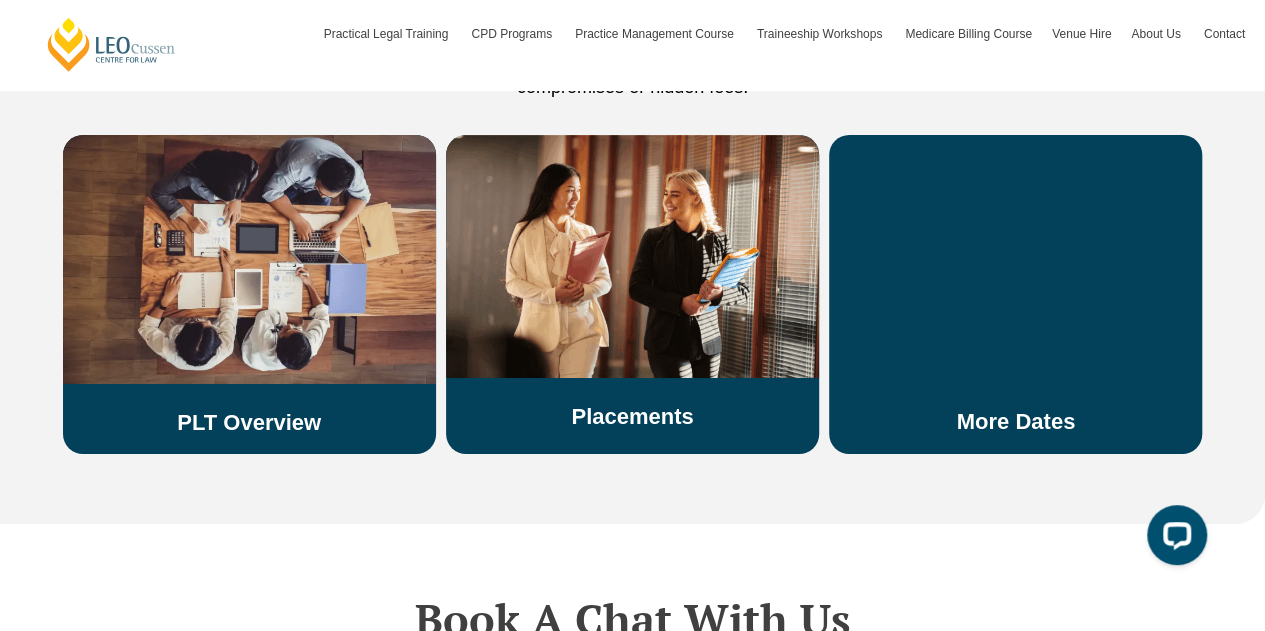 scroll, scrollTop: 3491, scrollLeft: 0, axis: vertical 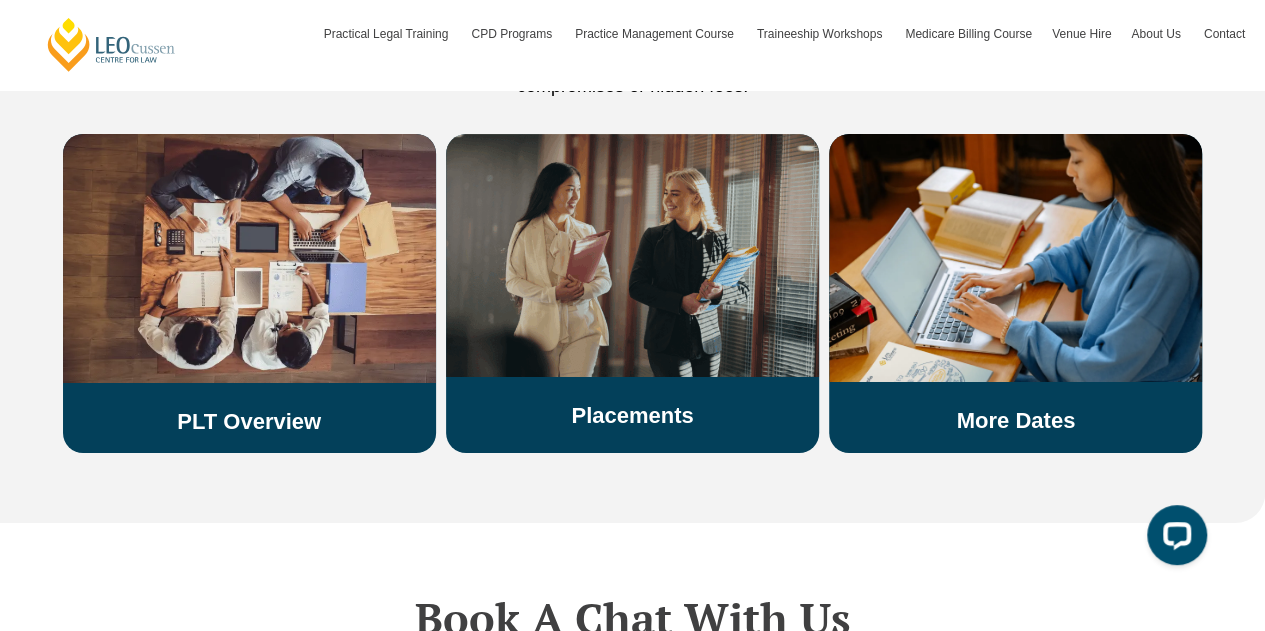 click on "Placements" at bounding box center (632, 415) 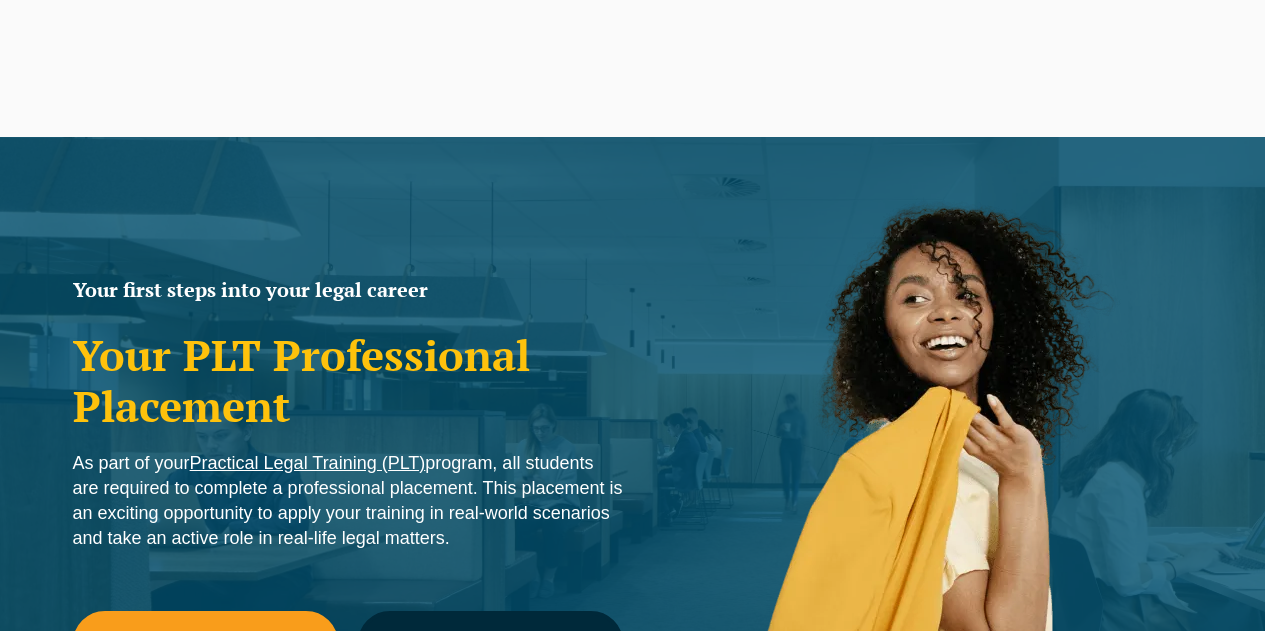 scroll, scrollTop: 0, scrollLeft: 0, axis: both 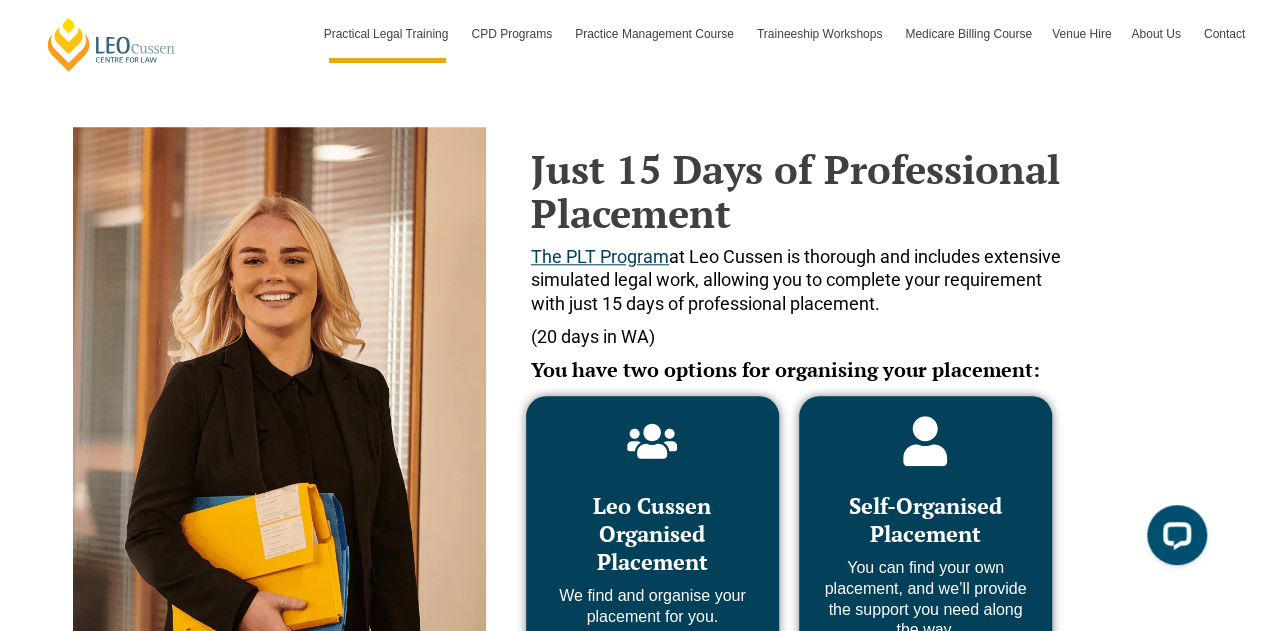 click on "Just 15 Days of Professional Placement The PLT Program  at Leo Cussen is thorough and includes extensive simulated legal work, allowing you to complete your requirement with just 15 days of professional placement. (20 days in [STATE]) You have two options for organising your placement:                                  Leo Cussen Organised Placement       We find and organise your placement for you.                                 Self-Organised Placement       You can find your own placement, and we’ll provide the support you need along the way.                  For more details, check out our  Placement FAQ’s" at bounding box center [633, 376] 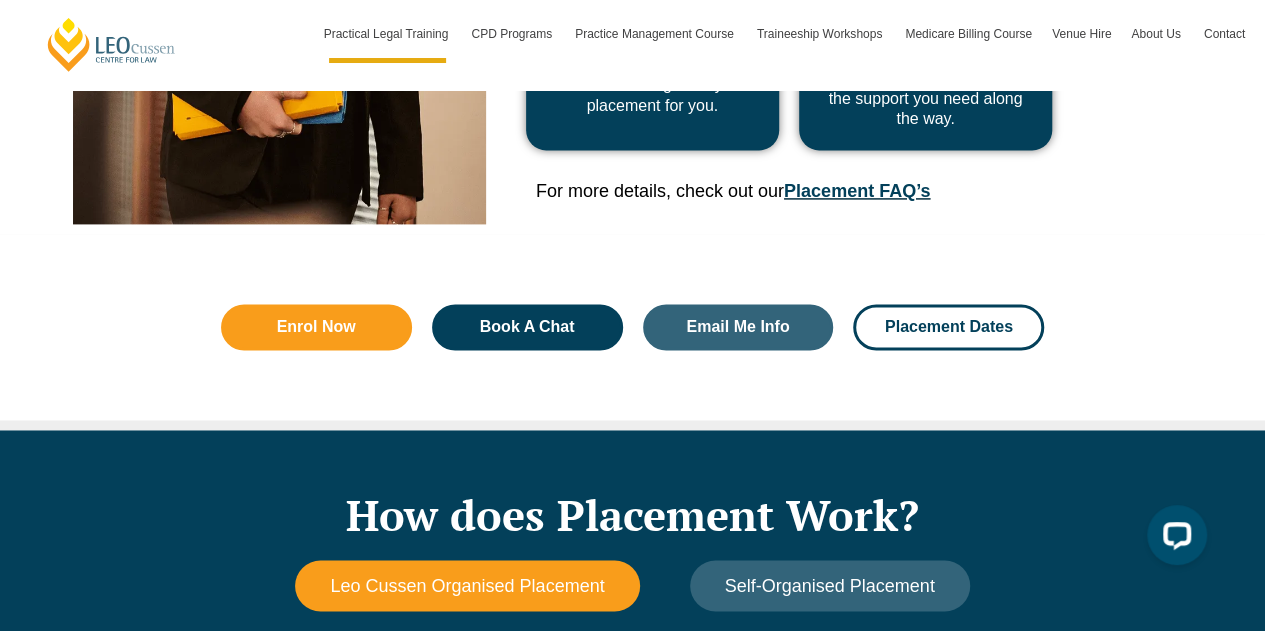scroll, scrollTop: 1326, scrollLeft: 0, axis: vertical 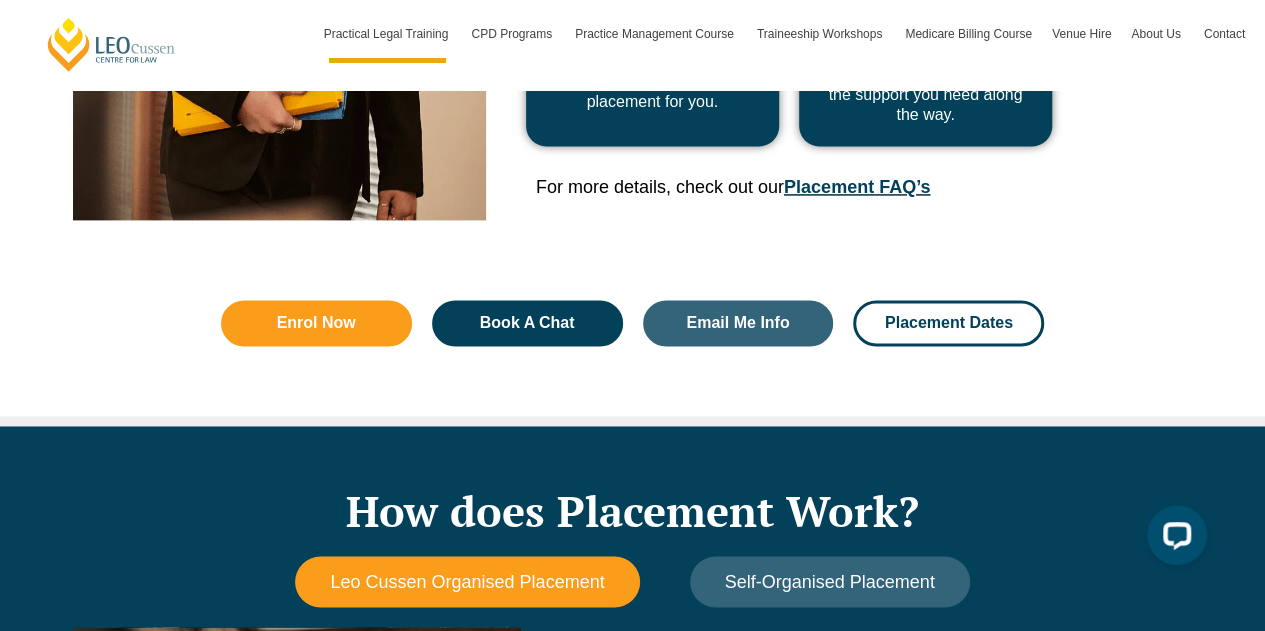click on "Placement FAQ’s" at bounding box center [857, 187] 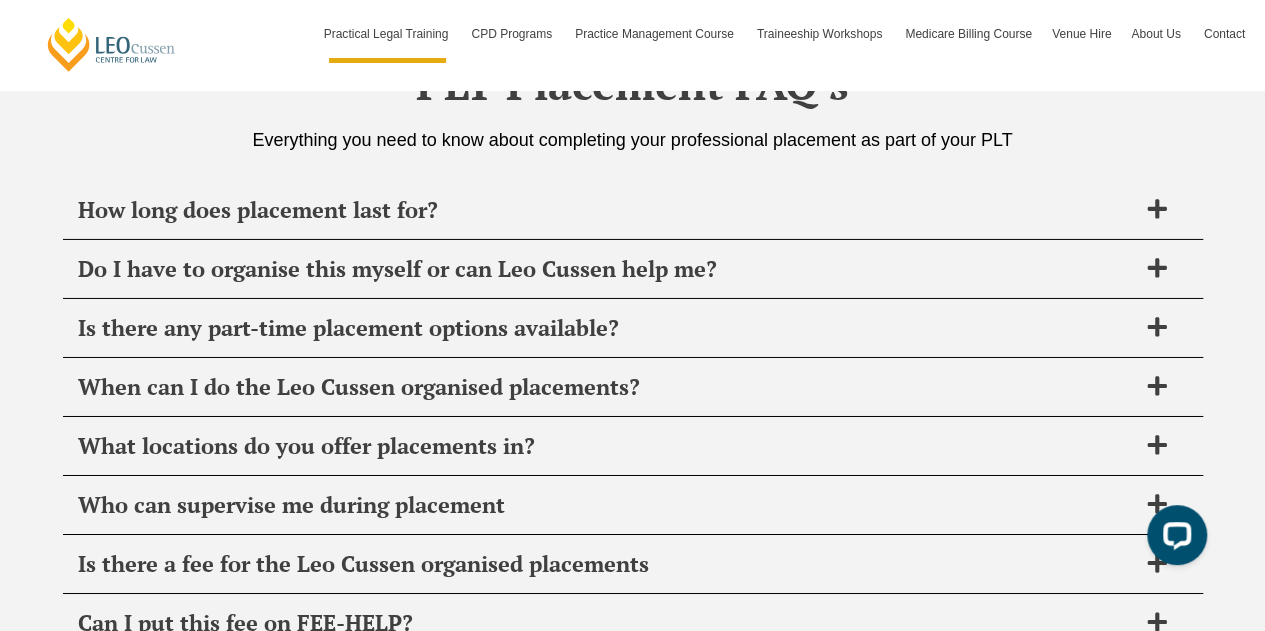 scroll, scrollTop: 7066, scrollLeft: 0, axis: vertical 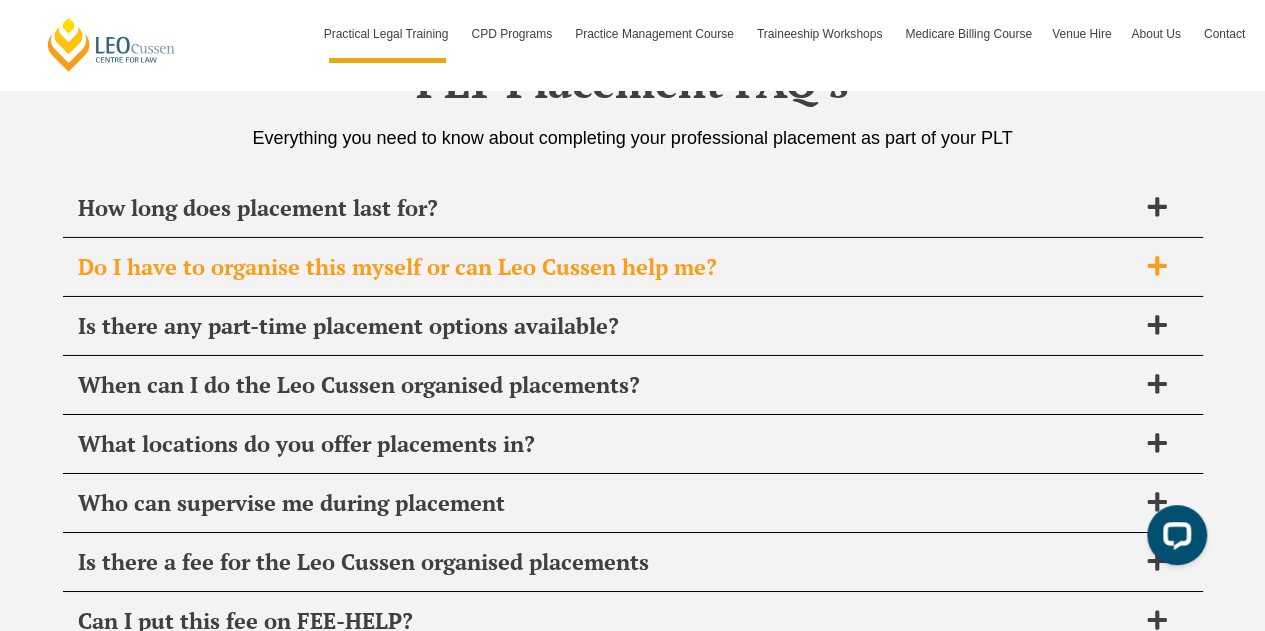 click on "Do I have to organise this myself or can Leo Cussen help me?" at bounding box center (633, 267) 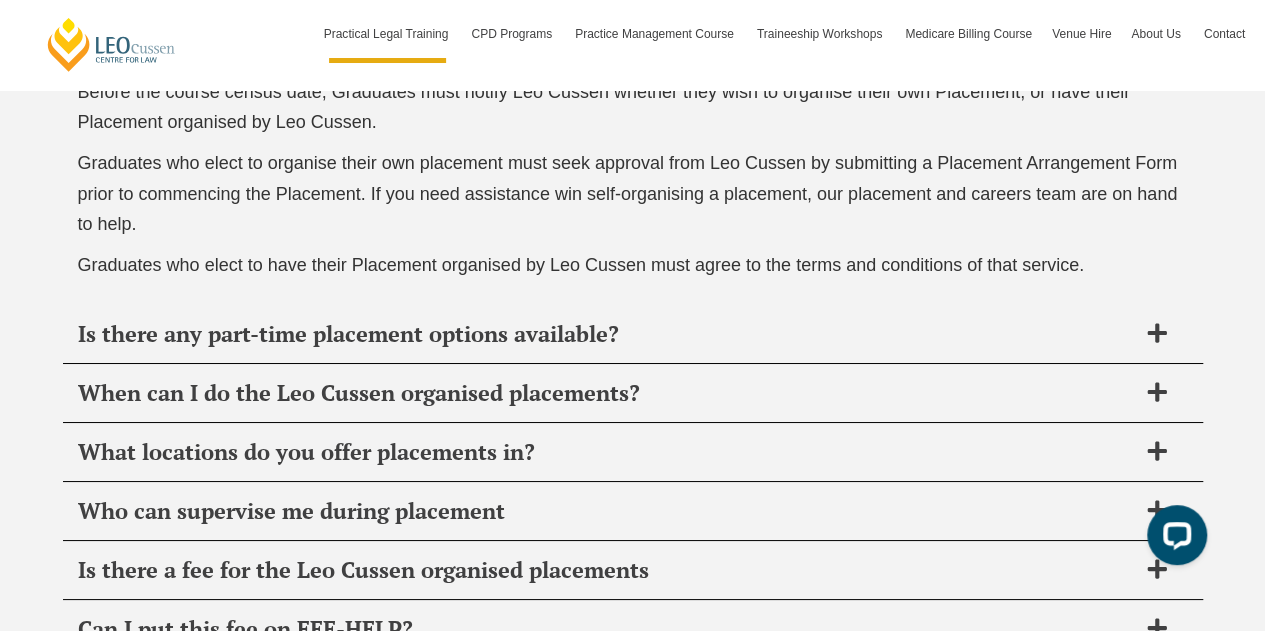 scroll, scrollTop: 7342, scrollLeft: 0, axis: vertical 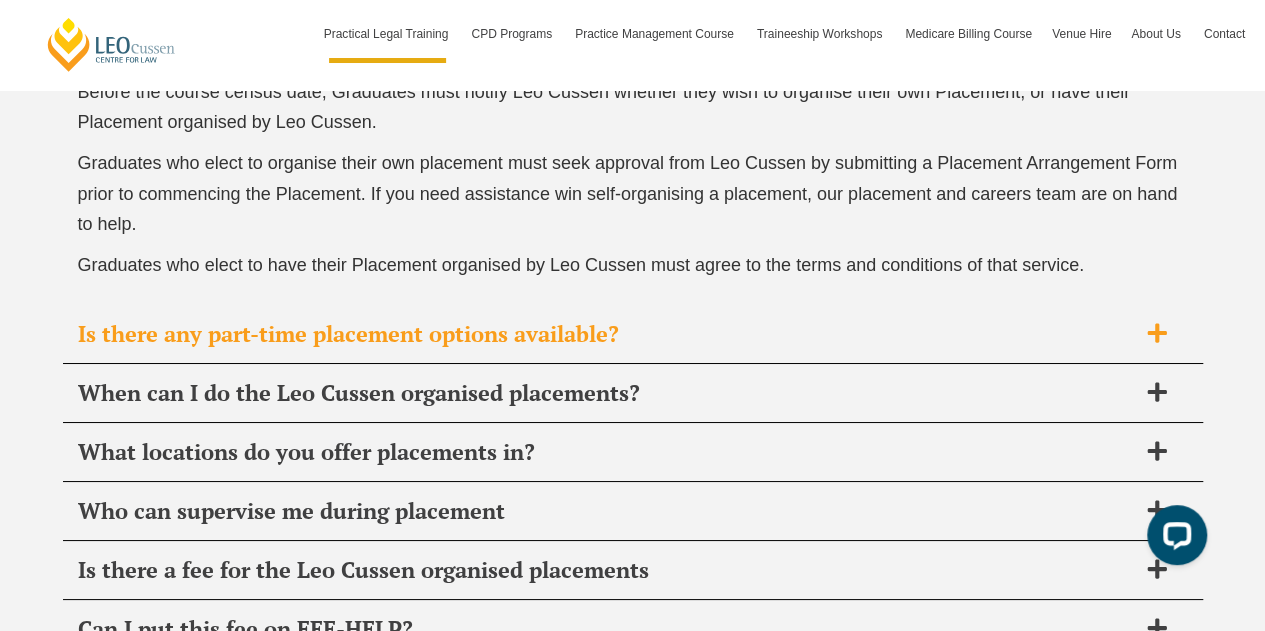 click on "Is there any part-time placement options available?" at bounding box center [633, 334] 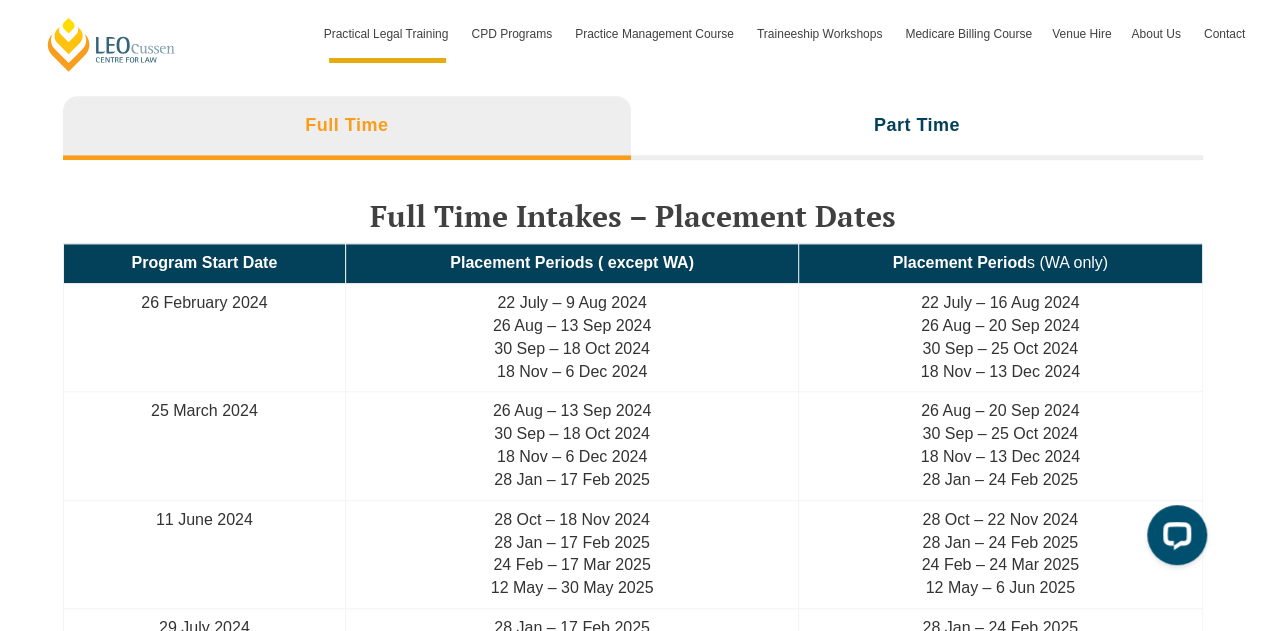 scroll, scrollTop: 4438, scrollLeft: 0, axis: vertical 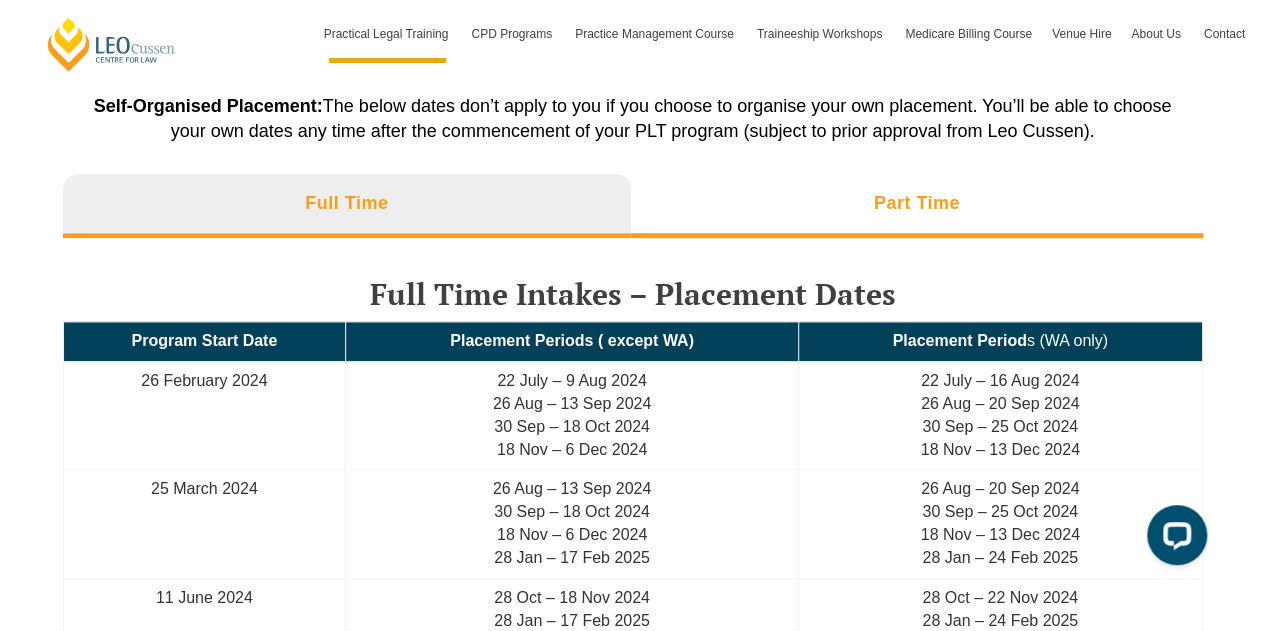 click on "Part Time" at bounding box center (917, 206) 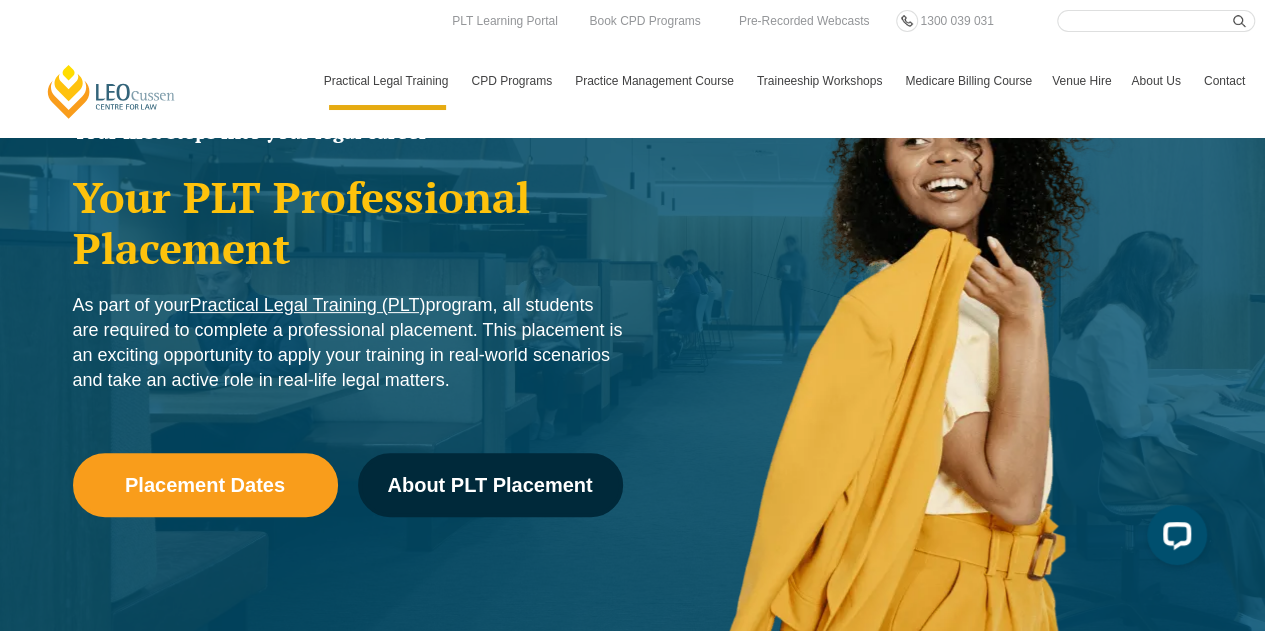 scroll, scrollTop: 0, scrollLeft: 0, axis: both 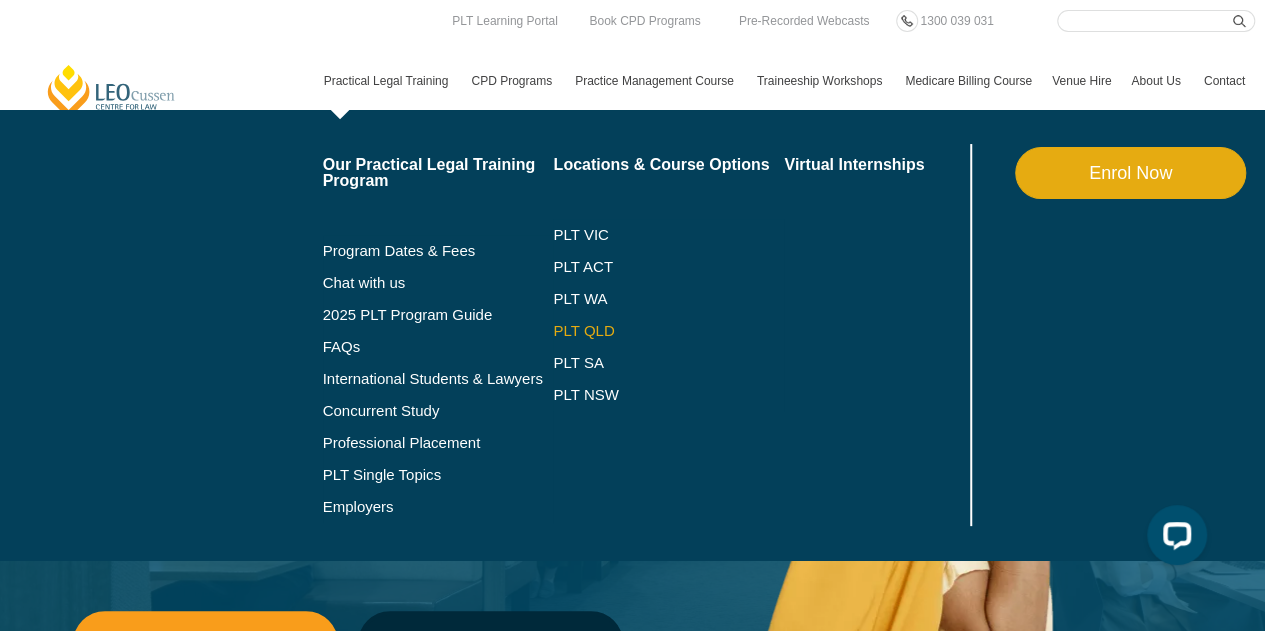 click on "PLT QLD" at bounding box center [668, 331] 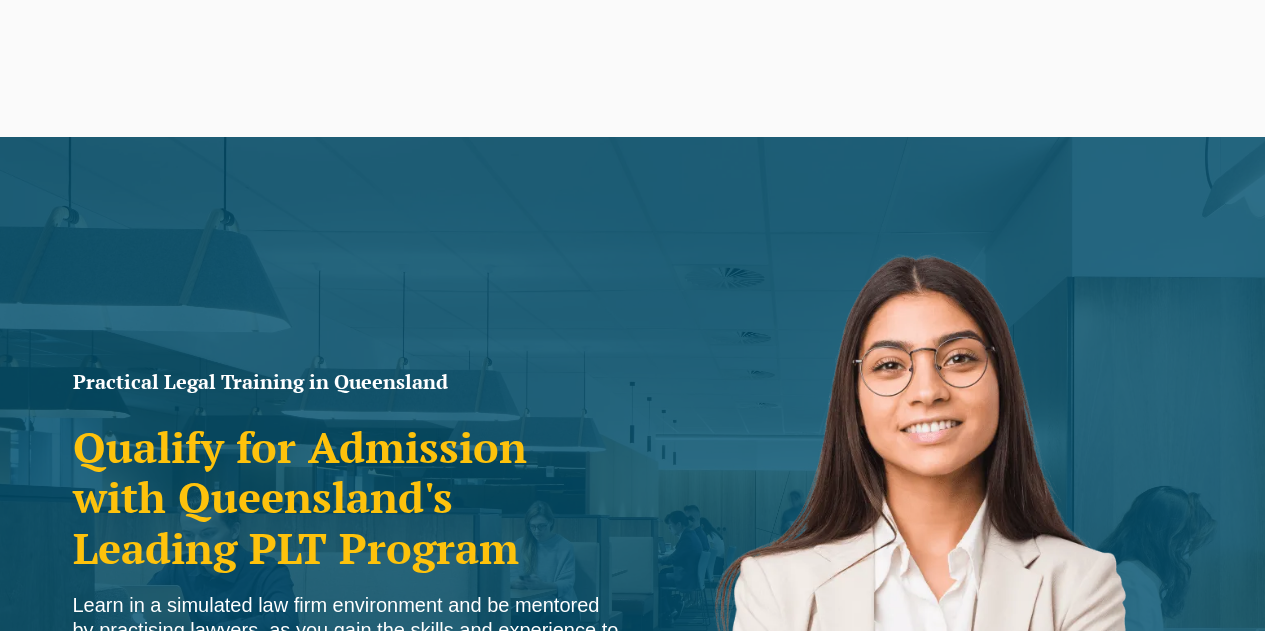 scroll, scrollTop: 0, scrollLeft: 0, axis: both 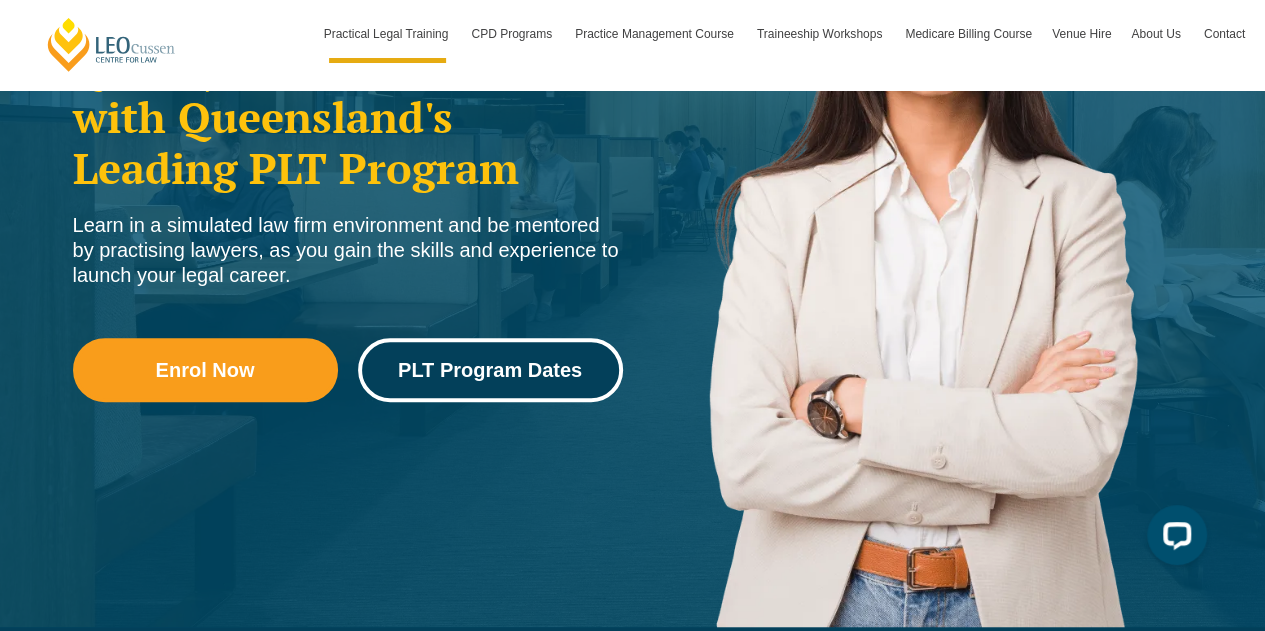 click on "PLT Program Dates" at bounding box center (490, 370) 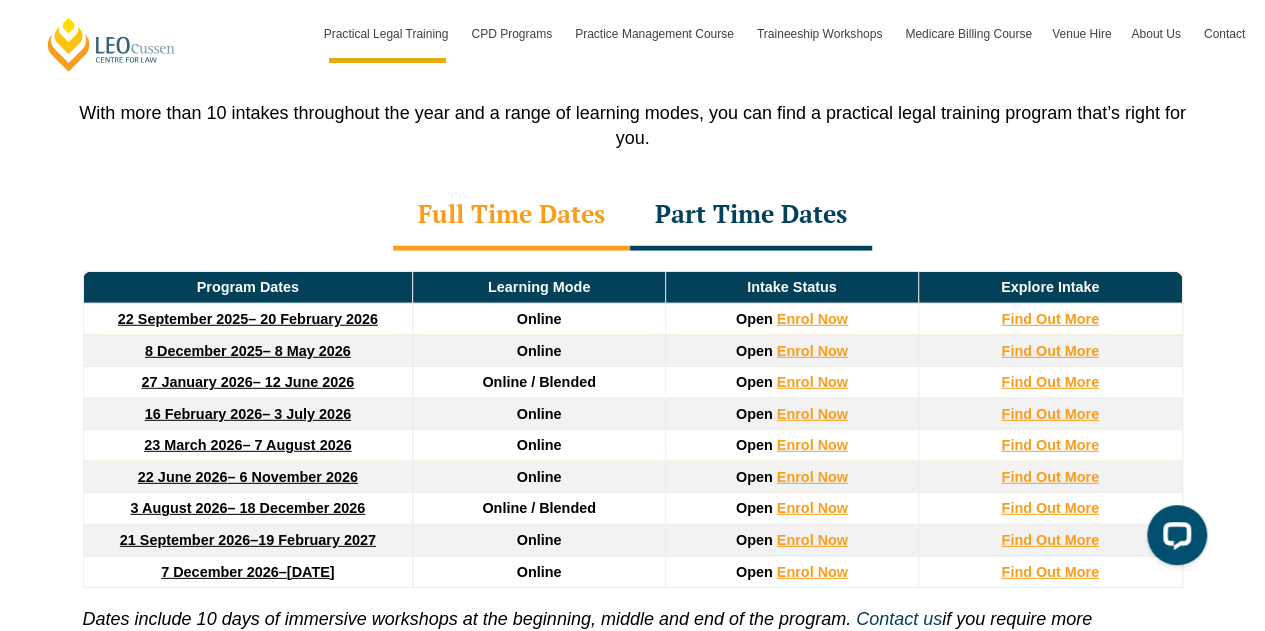 scroll, scrollTop: 2652, scrollLeft: 0, axis: vertical 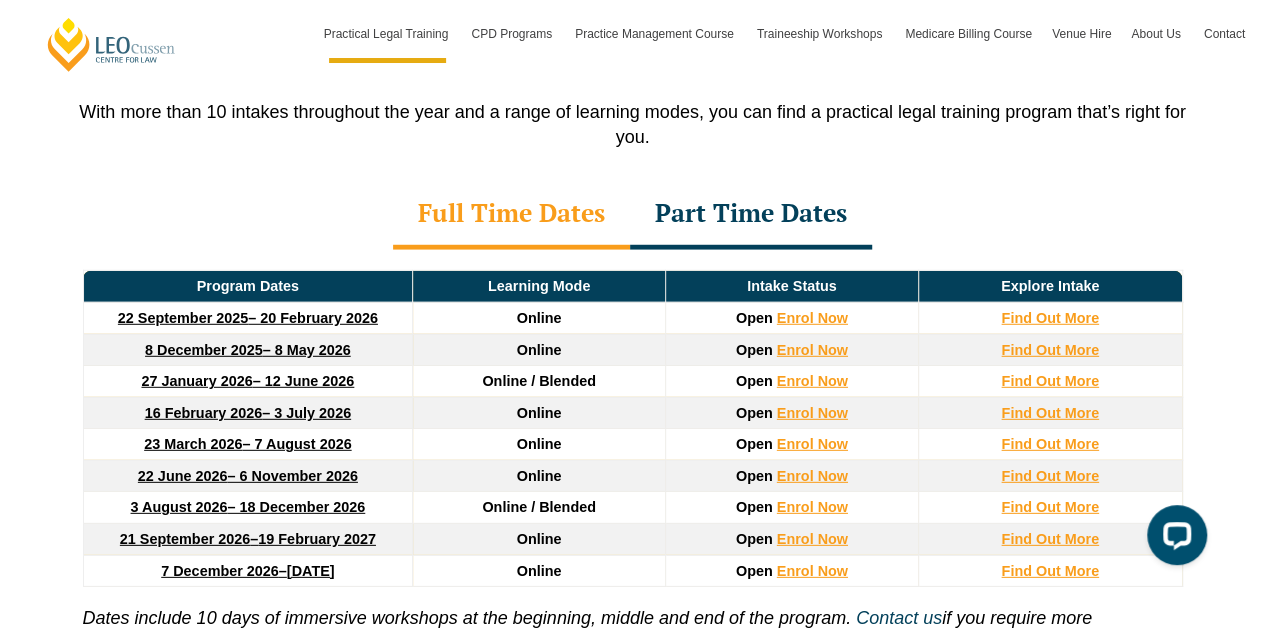 click on "Part Time Dates" at bounding box center [751, 215] 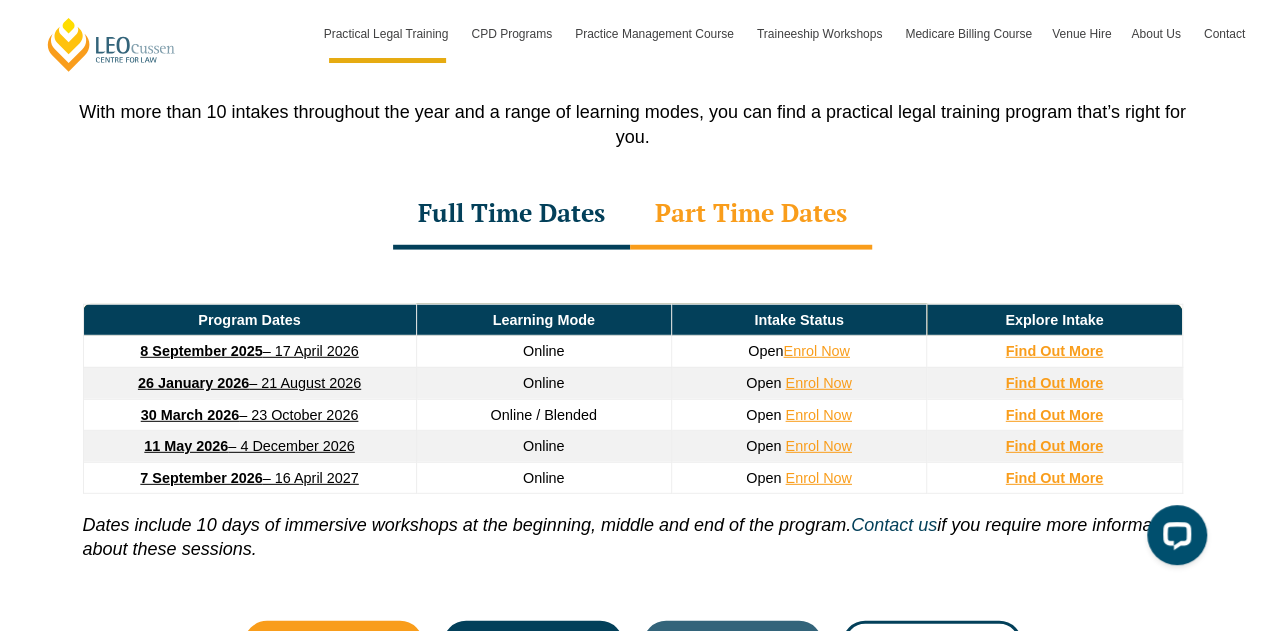 click on "Full Time Dates" at bounding box center [511, 215] 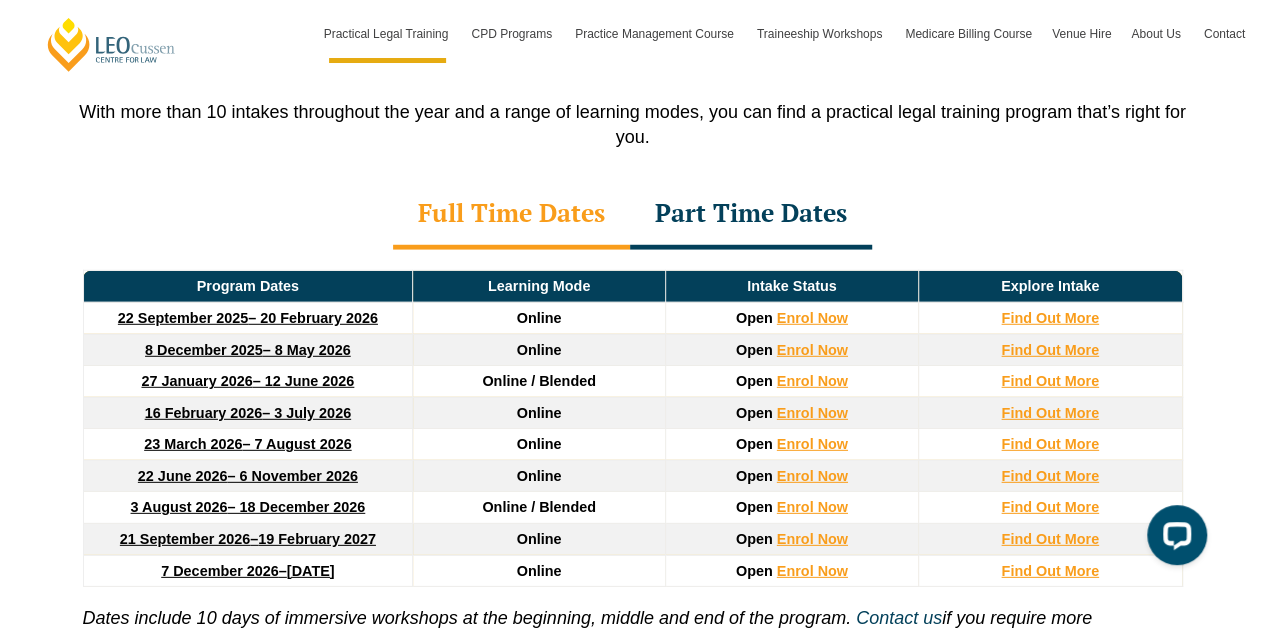 click on "3 August 2026" at bounding box center (179, 507) 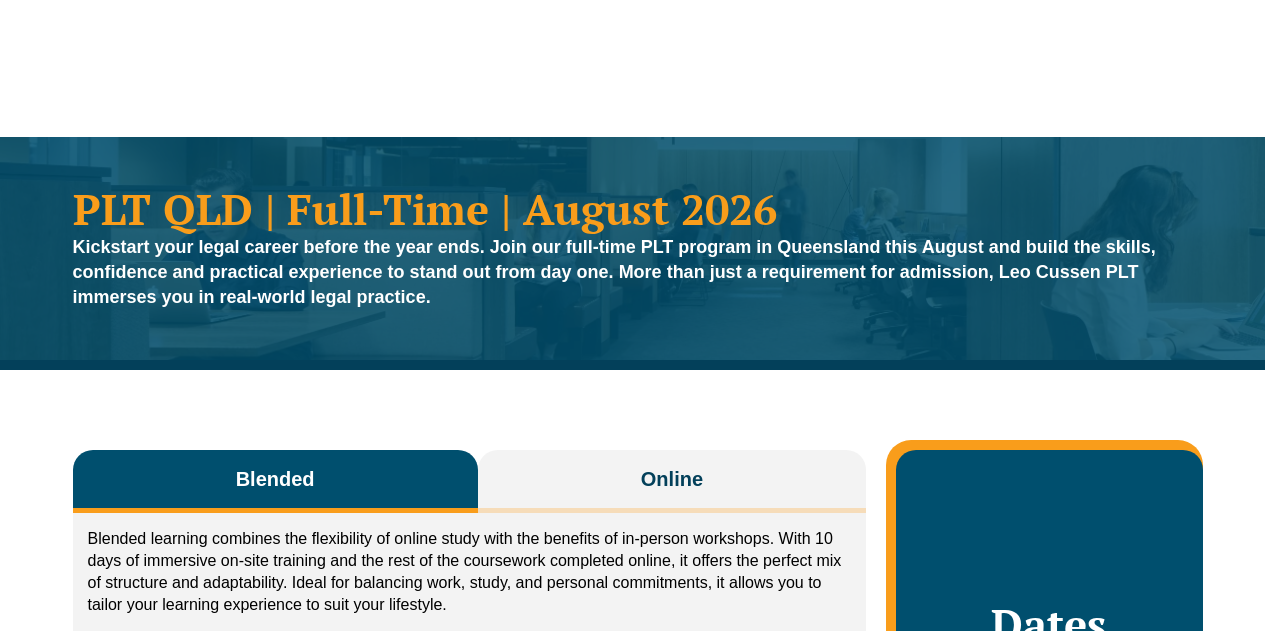 scroll, scrollTop: 0, scrollLeft: 0, axis: both 